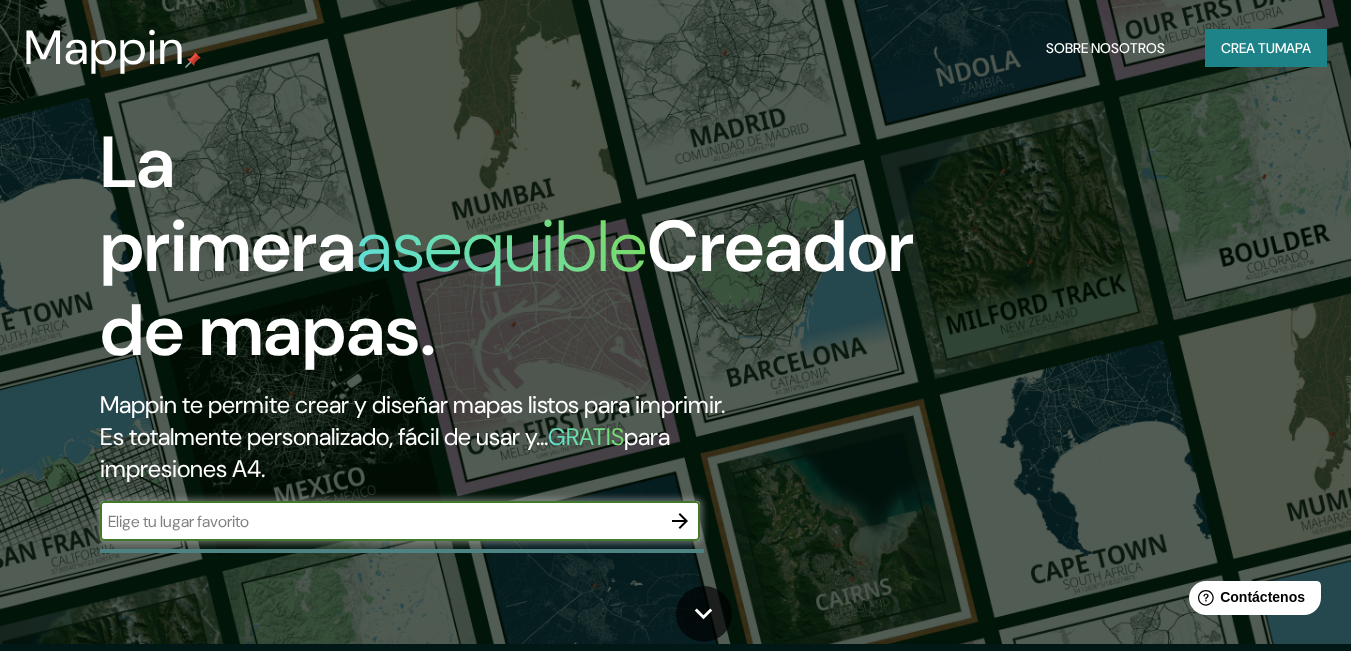 scroll, scrollTop: 0, scrollLeft: 0, axis: both 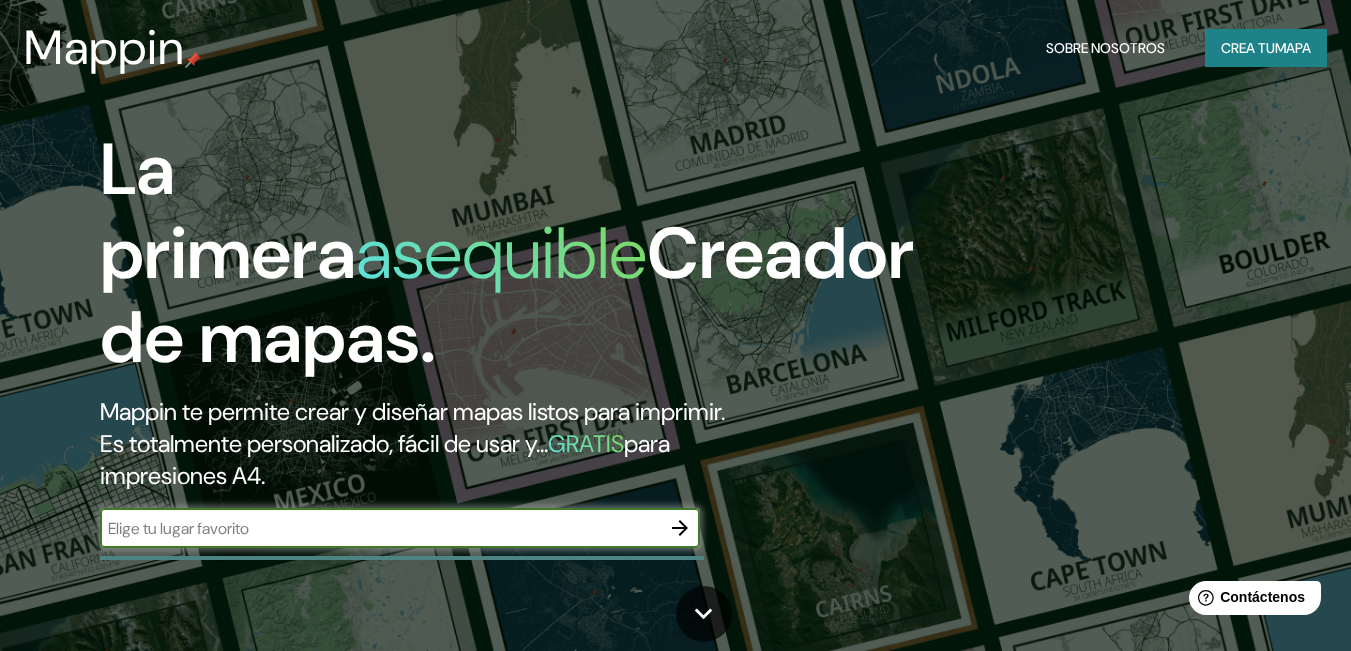 click on "Crea tu" at bounding box center [1248, 48] 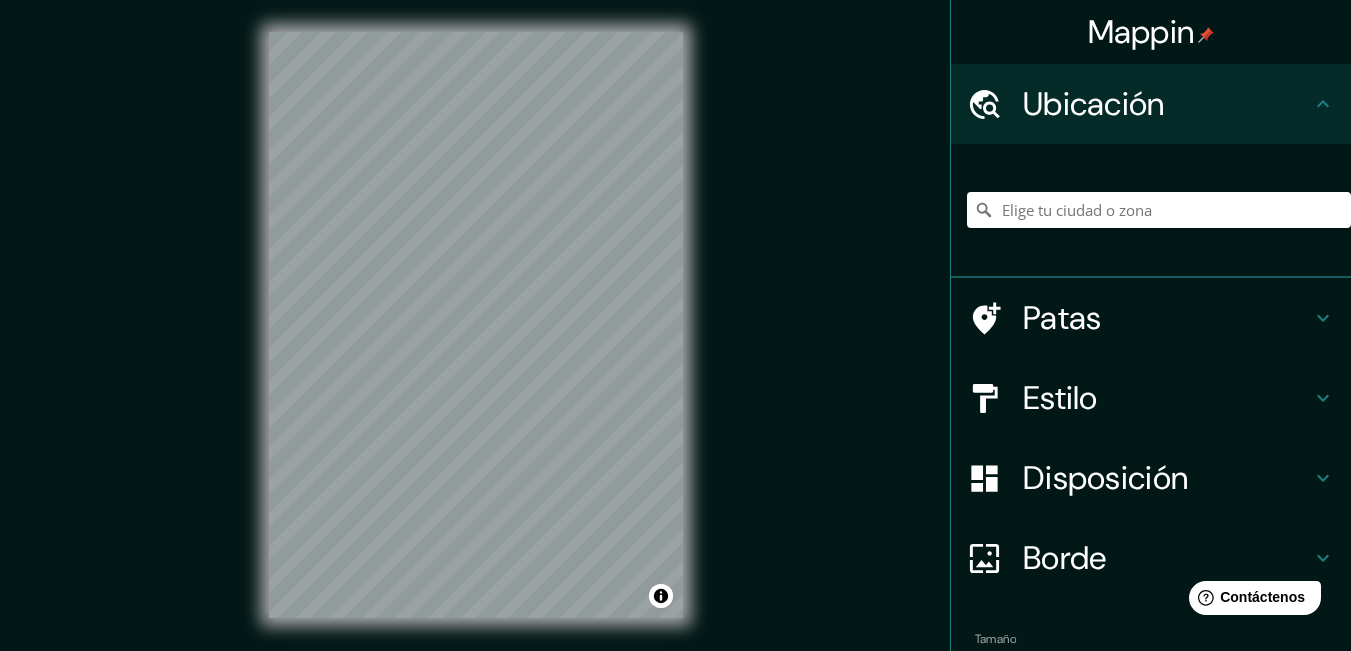 click on "Mappin Ubicación Patas Estilo Disposición Borde Elige un borde.  Consejo  : puedes opacar las capas del marco para crear efectos geniales. Ninguno Simple Transparente Elegante Tamaño A4 single Zoom level too high - zoom in more Crea tu mapa © Mapbox   © OpenStreetMap   Improve this map Si tiene algún problema, sugerencia o inquietud, envíe un correo electrónico a  help@mappin.pro  .   . . Texto original Valora esta traducción Tu opinión servirá para ayudar a mejorar el Traductor de Google" at bounding box center [675, 325] 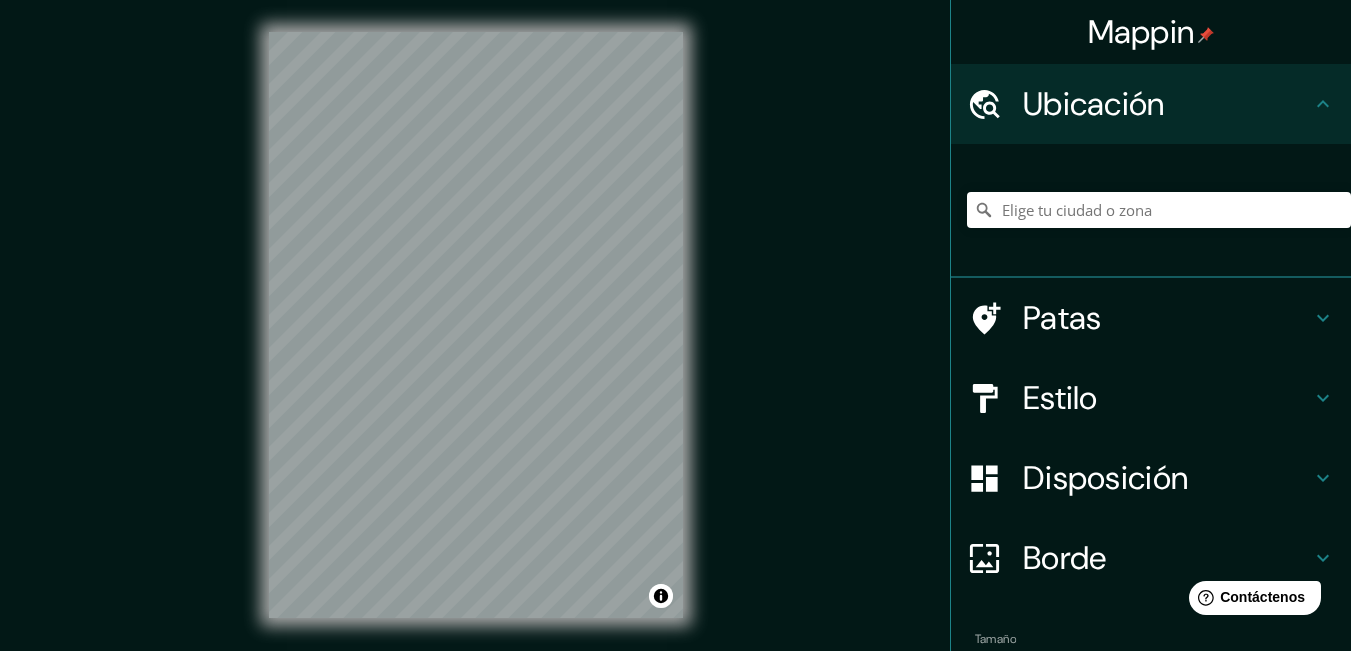 click on "© Mapbox   © OpenStreetMap   Improve this map" at bounding box center [476, 325] 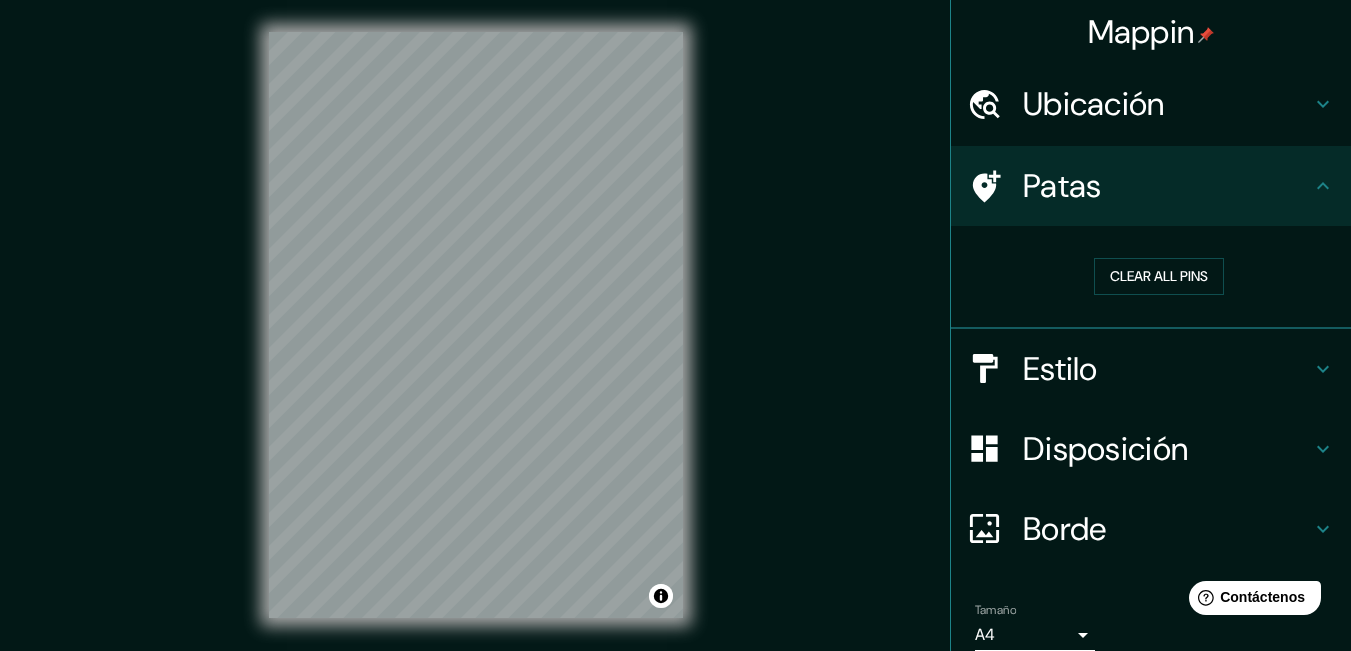 click on "Patas" at bounding box center (1167, 186) 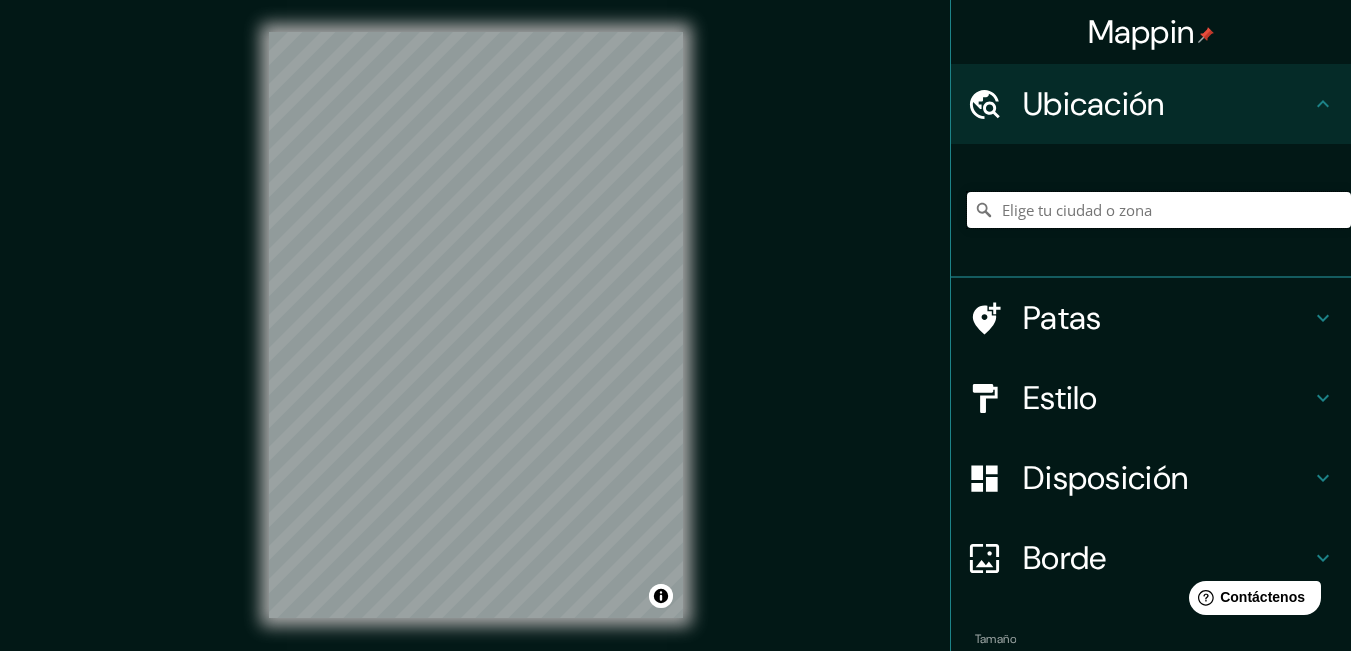 click at bounding box center [1159, 210] 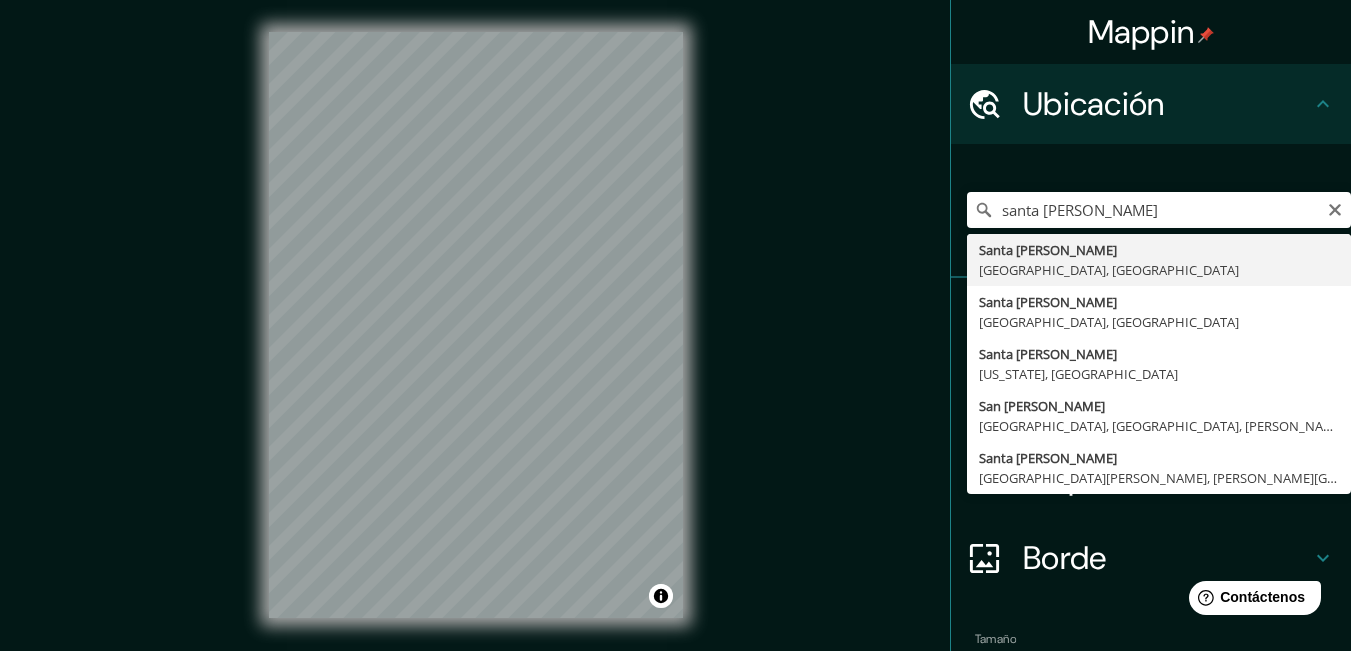 type on "[GEOGRAPHIC_DATA], [GEOGRAPHIC_DATA], [GEOGRAPHIC_DATA]" 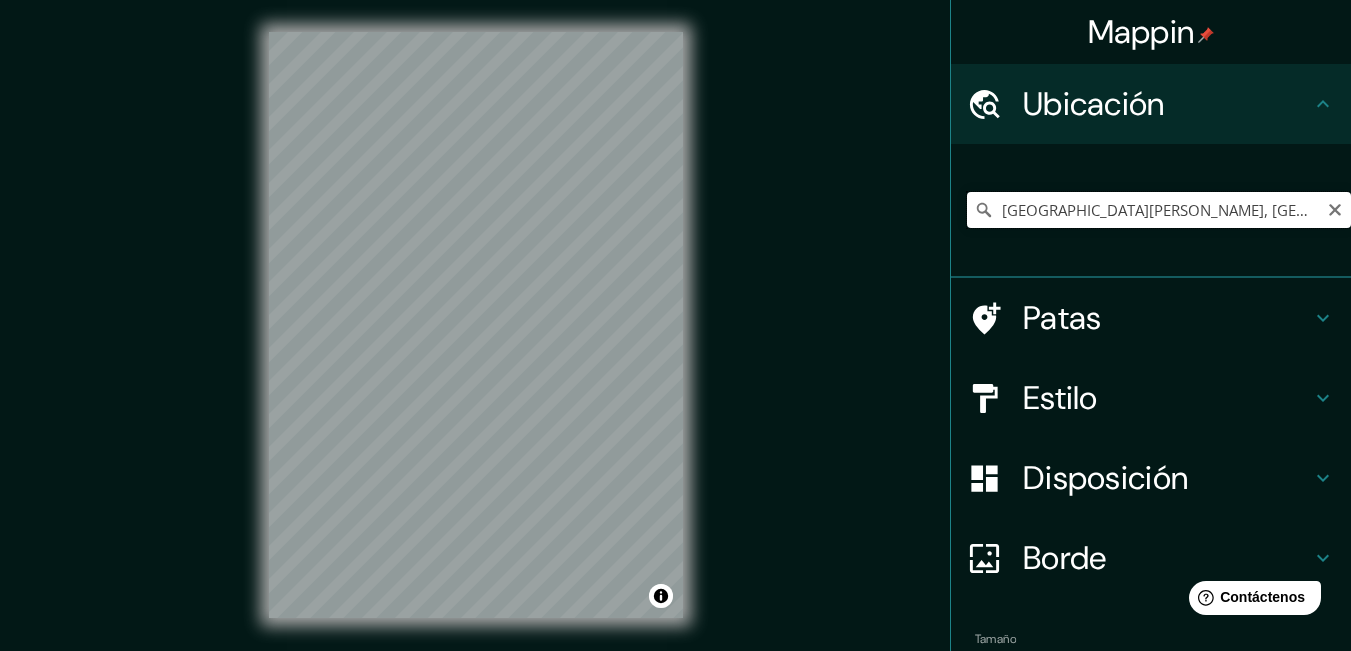 click on "[GEOGRAPHIC_DATA], [GEOGRAPHIC_DATA], [GEOGRAPHIC_DATA]" at bounding box center [1159, 210] 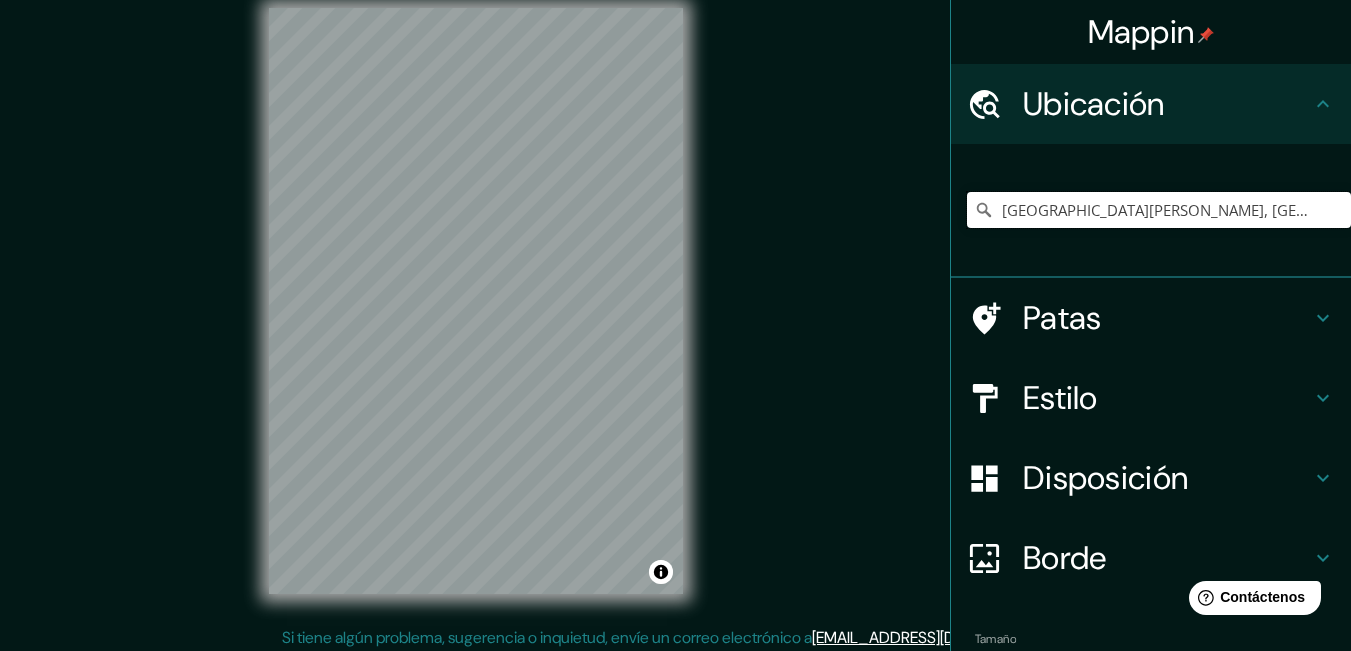 scroll, scrollTop: 31, scrollLeft: 0, axis: vertical 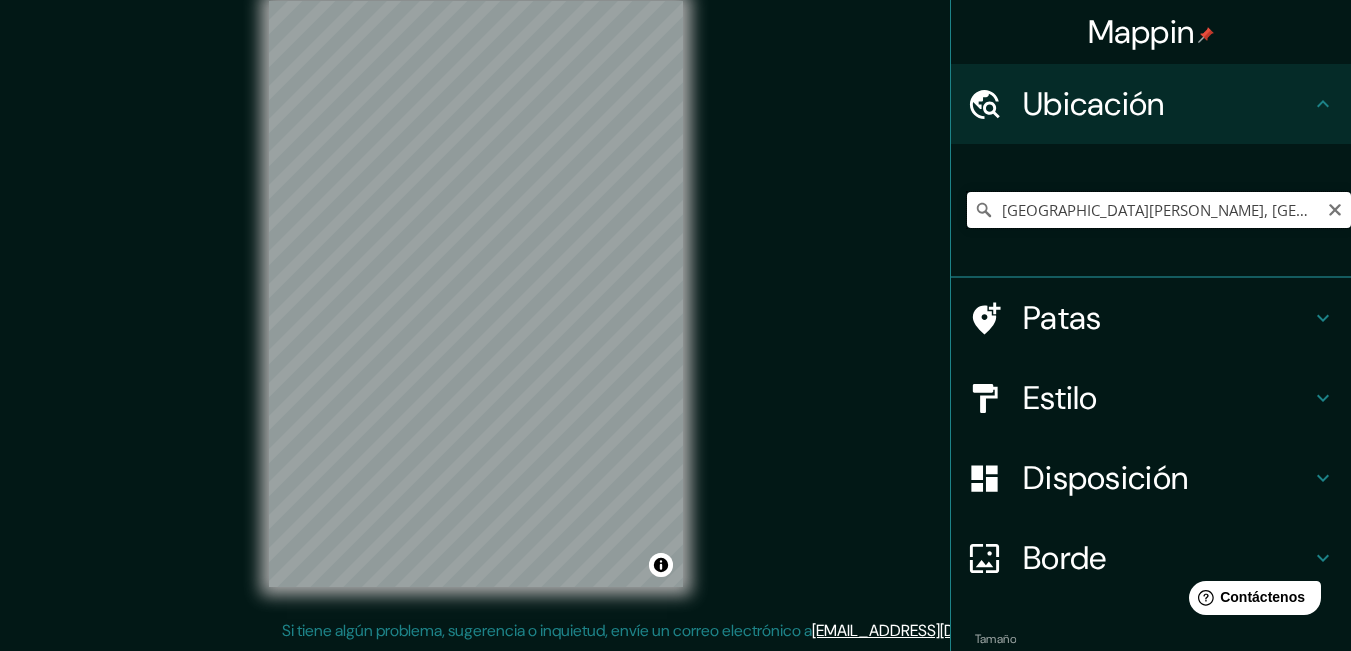 click on "[GEOGRAPHIC_DATA], [GEOGRAPHIC_DATA], [GEOGRAPHIC_DATA]" at bounding box center [1159, 210] 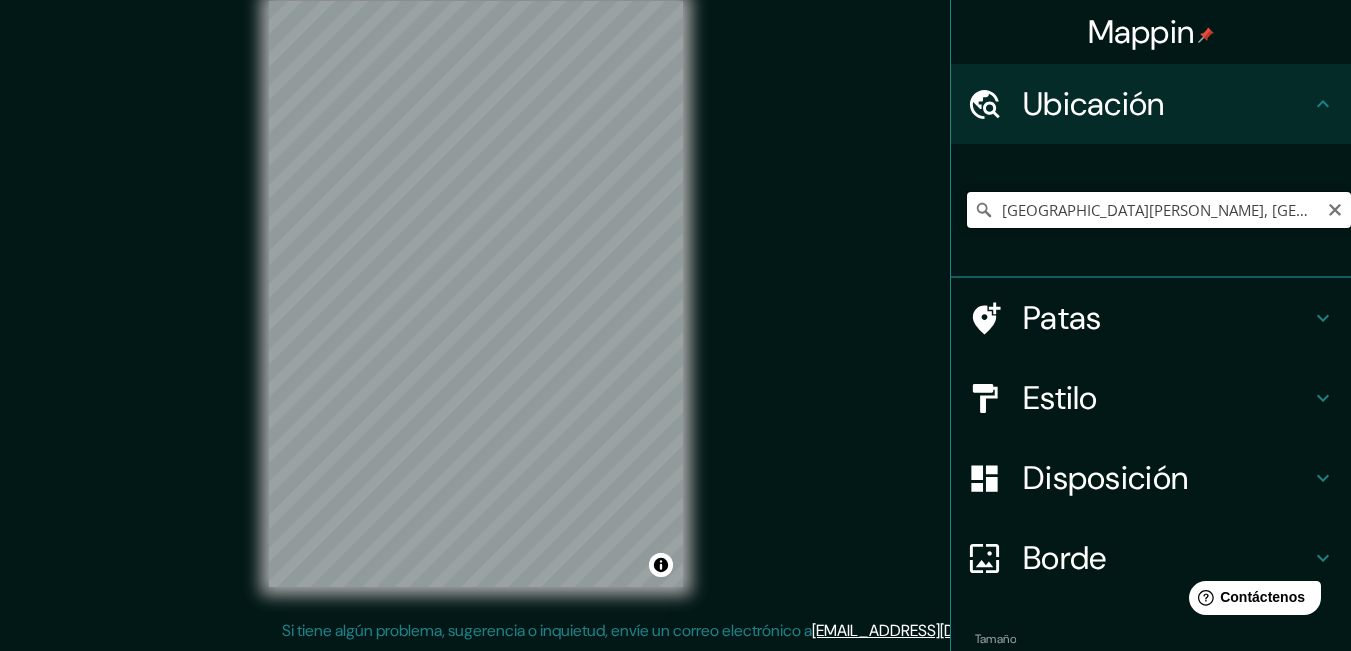 click on "[GEOGRAPHIC_DATA], [GEOGRAPHIC_DATA], [GEOGRAPHIC_DATA]" at bounding box center (1159, 210) 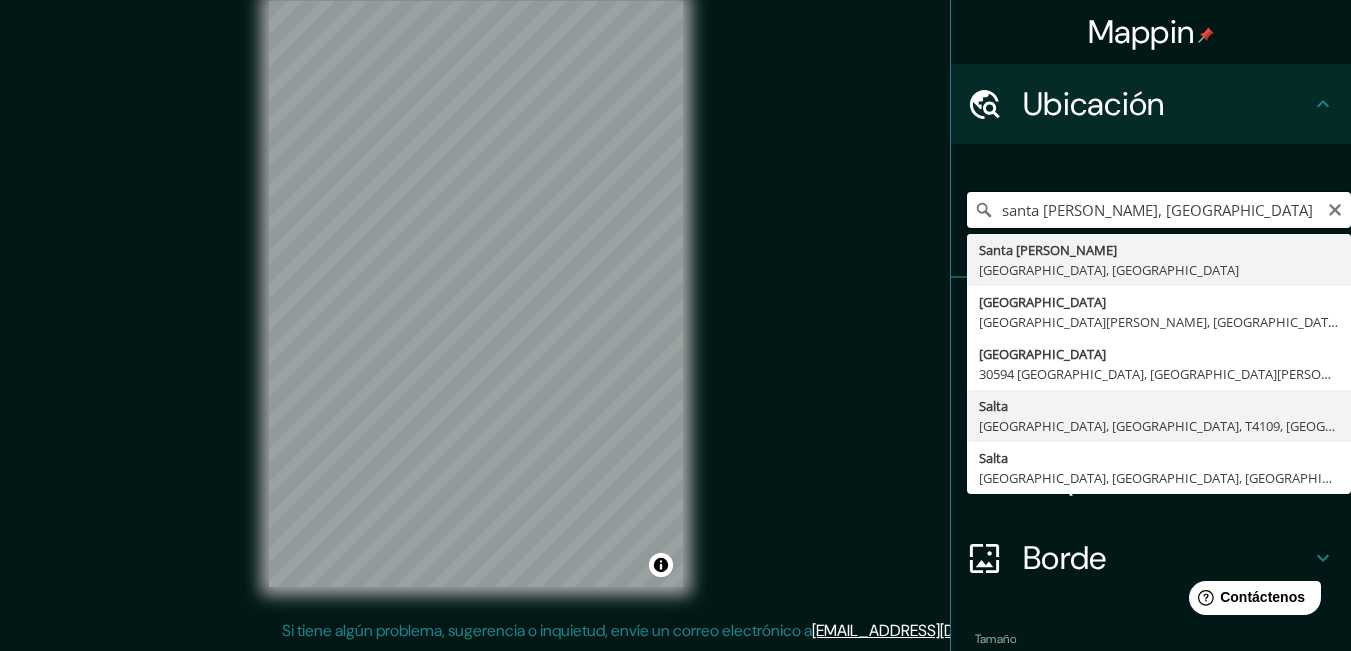 scroll, scrollTop: 100, scrollLeft: 0, axis: vertical 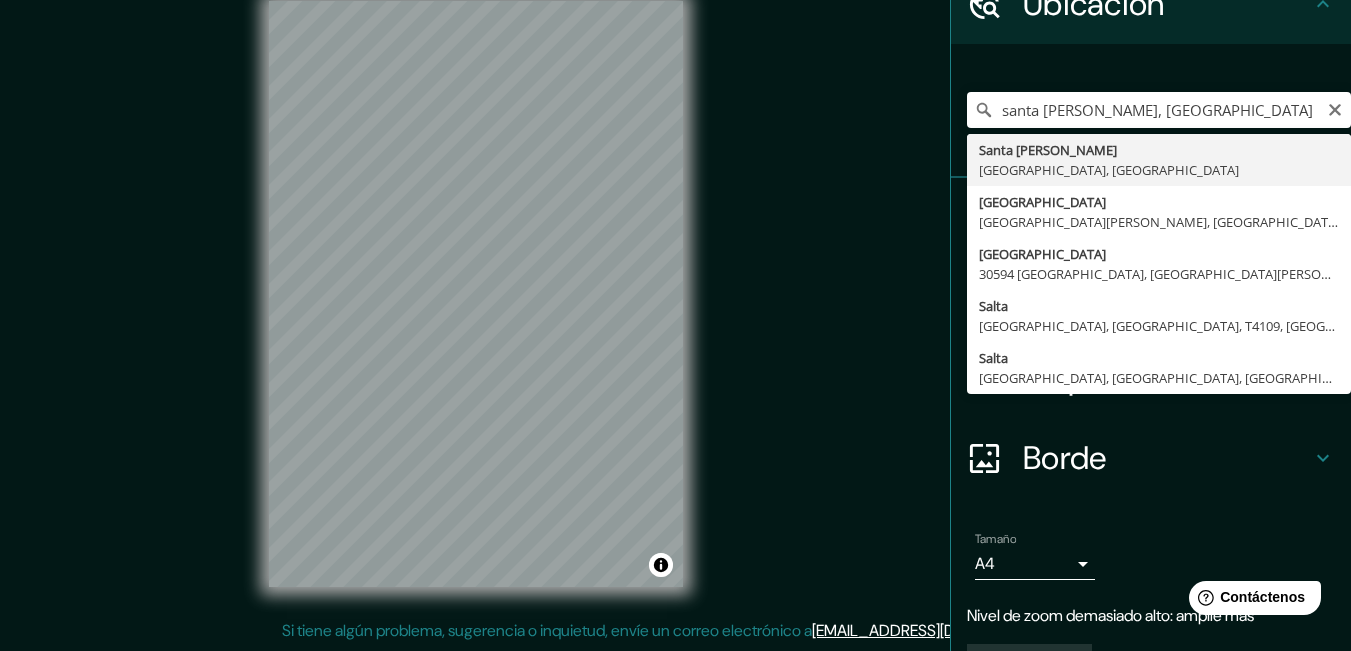 type on "[GEOGRAPHIC_DATA], [GEOGRAPHIC_DATA], [GEOGRAPHIC_DATA]" 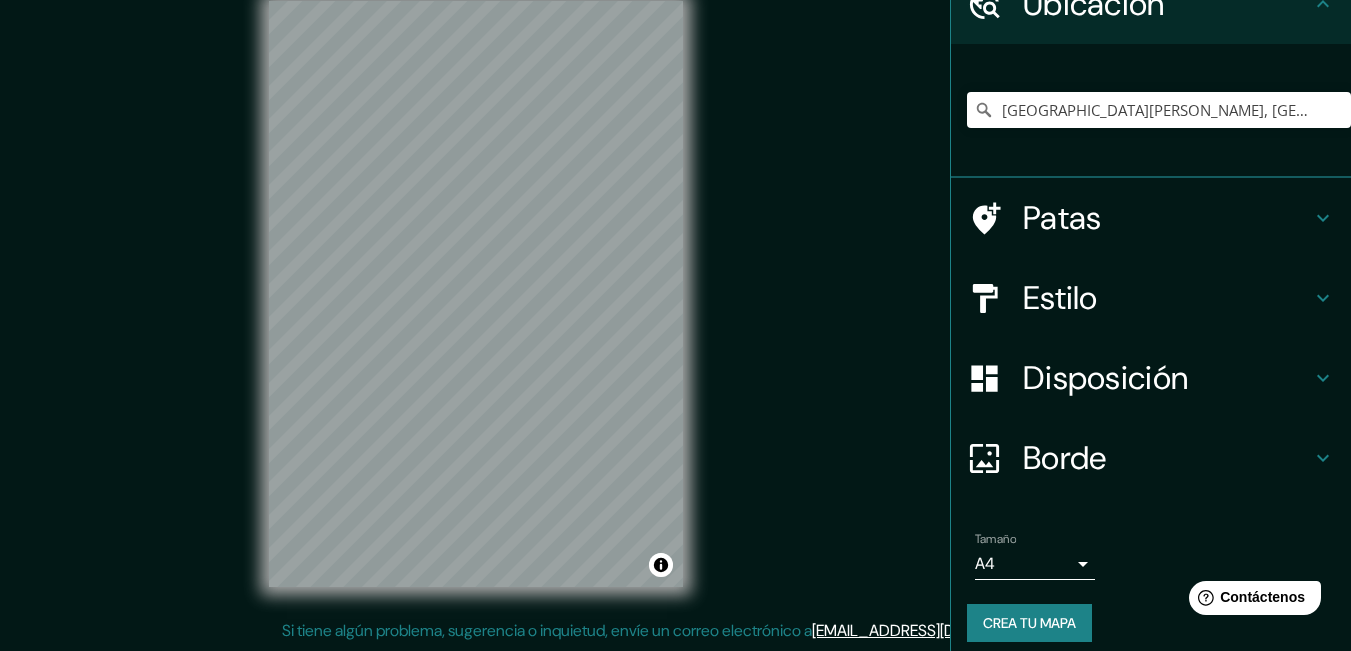 click on "Mappin Ubicación Santa Ana, Provincia de Tucumán, Argentina Patas Estilo Disposición Borde Elige un borde.  Consejo  : puedes opacar las capas del marco para crear efectos geniales. Ninguno Simple Transparente Elegante Tamaño A4 single Crea tu mapa © Mapbox   © OpenStreetMap   Improve this map Si tiene algún problema, sugerencia o inquietud, envíe un correo electrónico a  help@mappin.pro  .   . . Texto original Valora esta traducción Tu opinión servirá para ayudar a mejorar el Traductor de Google" at bounding box center [675, 294] 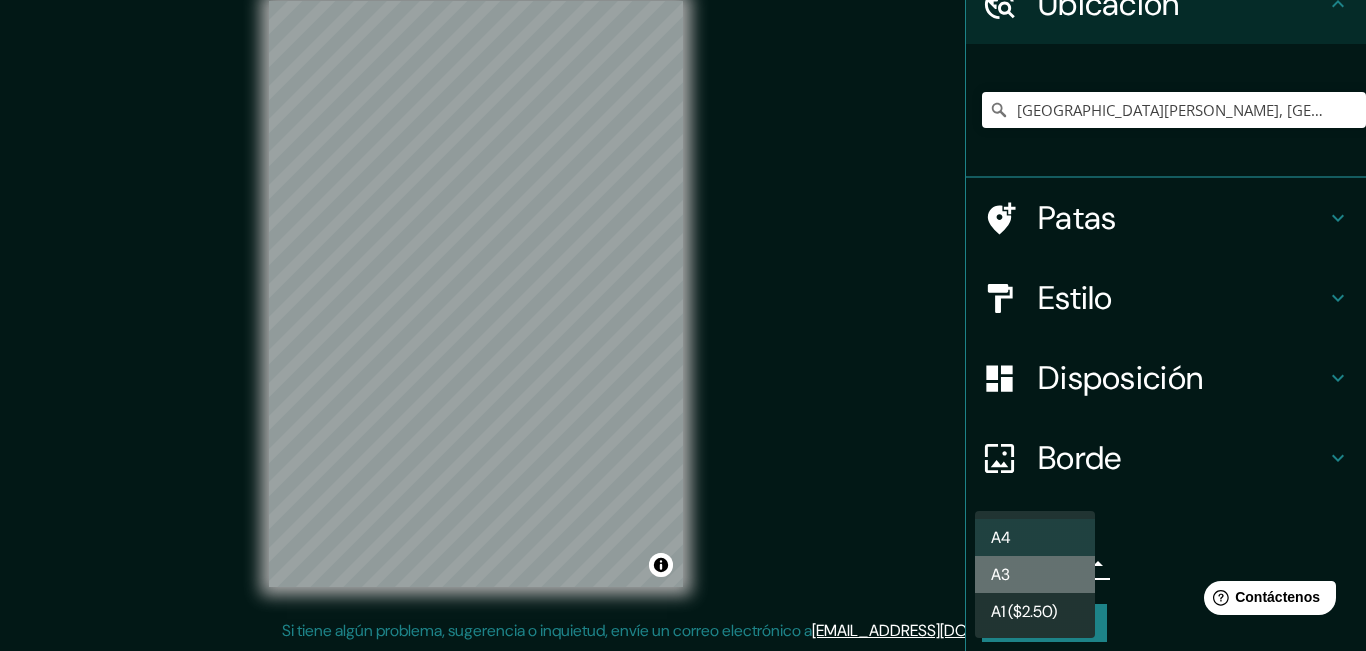 click on "A3" at bounding box center (1035, 574) 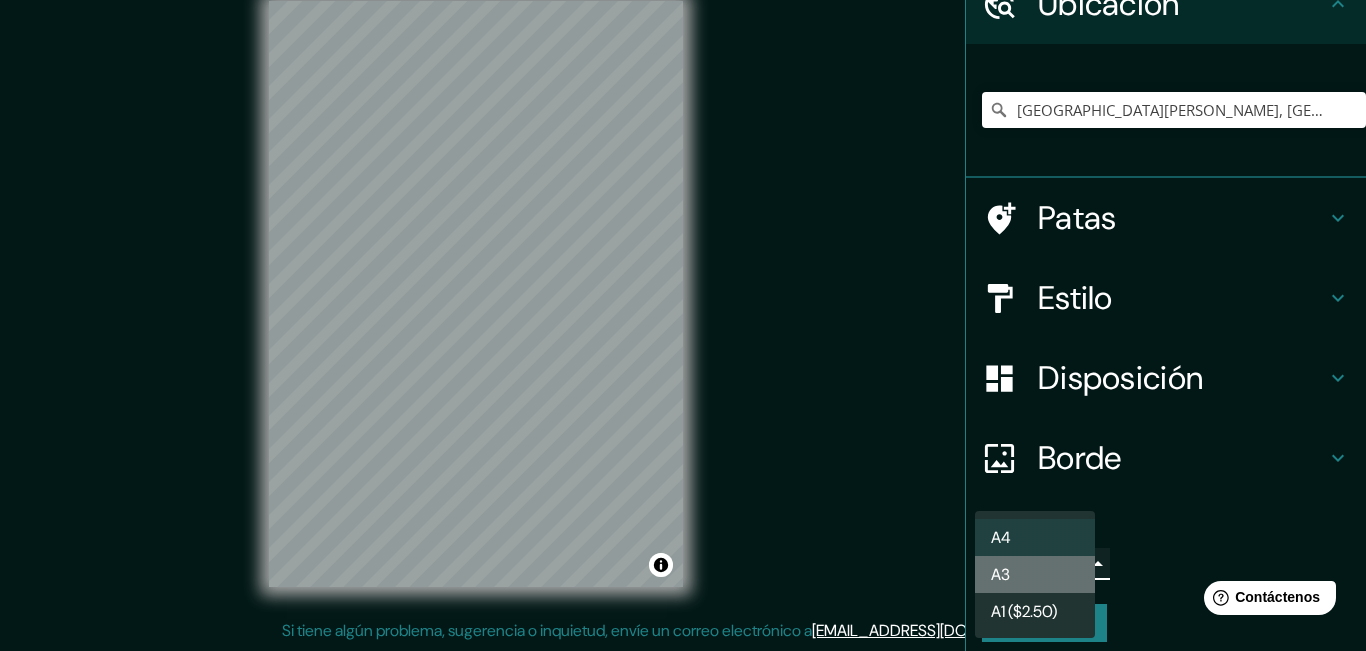 type on "a4" 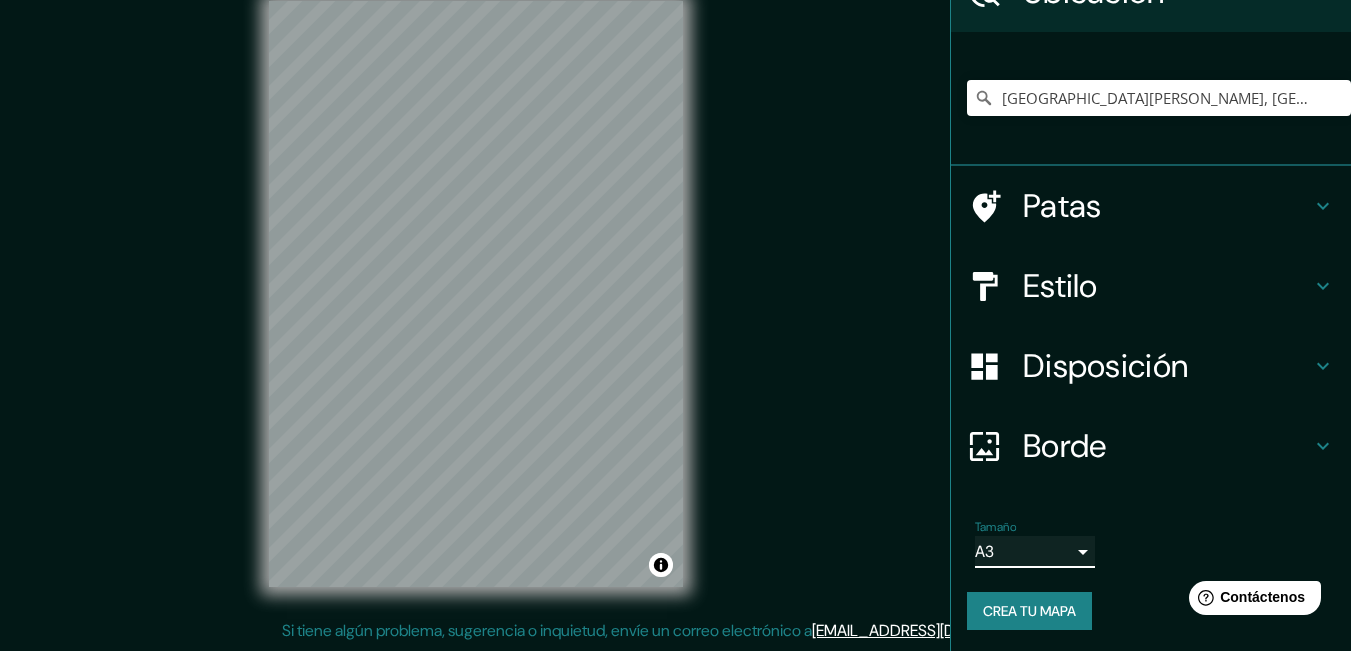 scroll, scrollTop: 115, scrollLeft: 0, axis: vertical 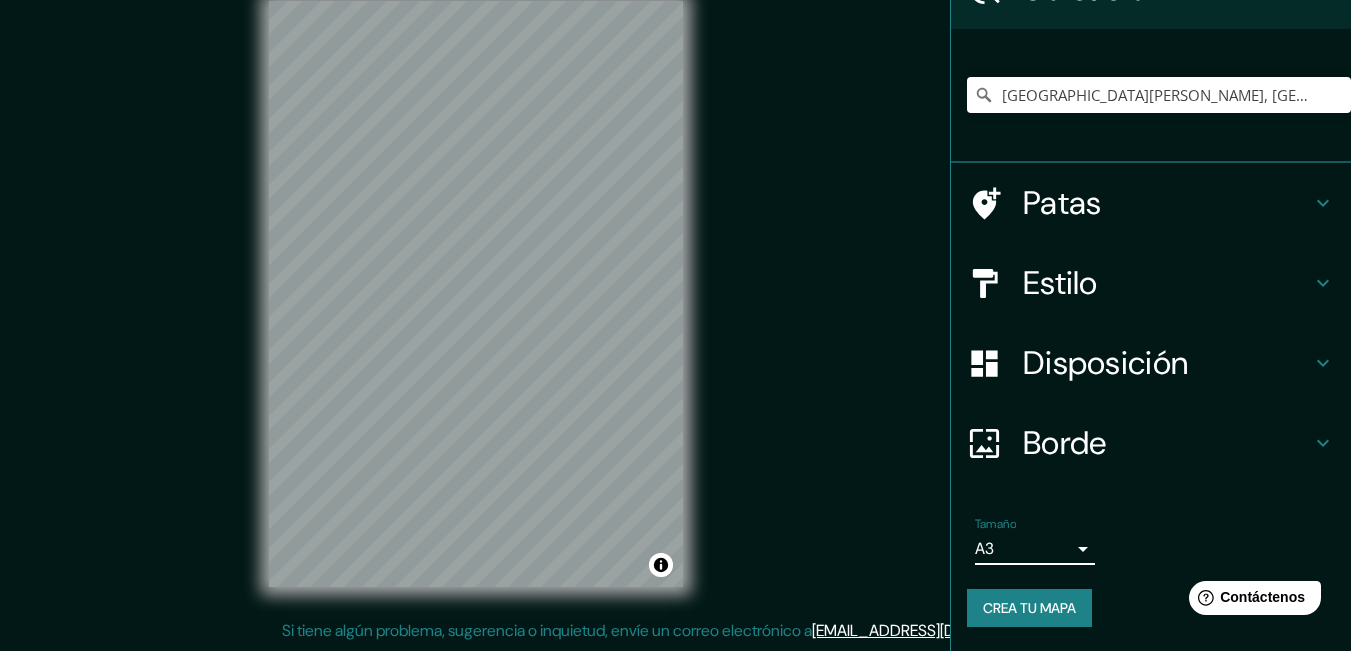 click on "Mappin Ubicación Santa Ana, Provincia de Tucumán, Argentina Patas Estilo Disposición Borde Elige un borde.  Consejo  : puedes opacar las capas del marco para crear efectos geniales. Ninguno Simple Transparente Elegante Tamaño A3 a4 Crea tu mapa © Mapbox   © OpenStreetMap   Improve this map Si tiene algún problema, sugerencia o inquietud, envíe un correo electrónico a  help@mappin.pro  .   . . Texto original Valora esta traducción Tu opinión servirá para ayudar a mejorar el Traductor de Google" at bounding box center [675, 294] 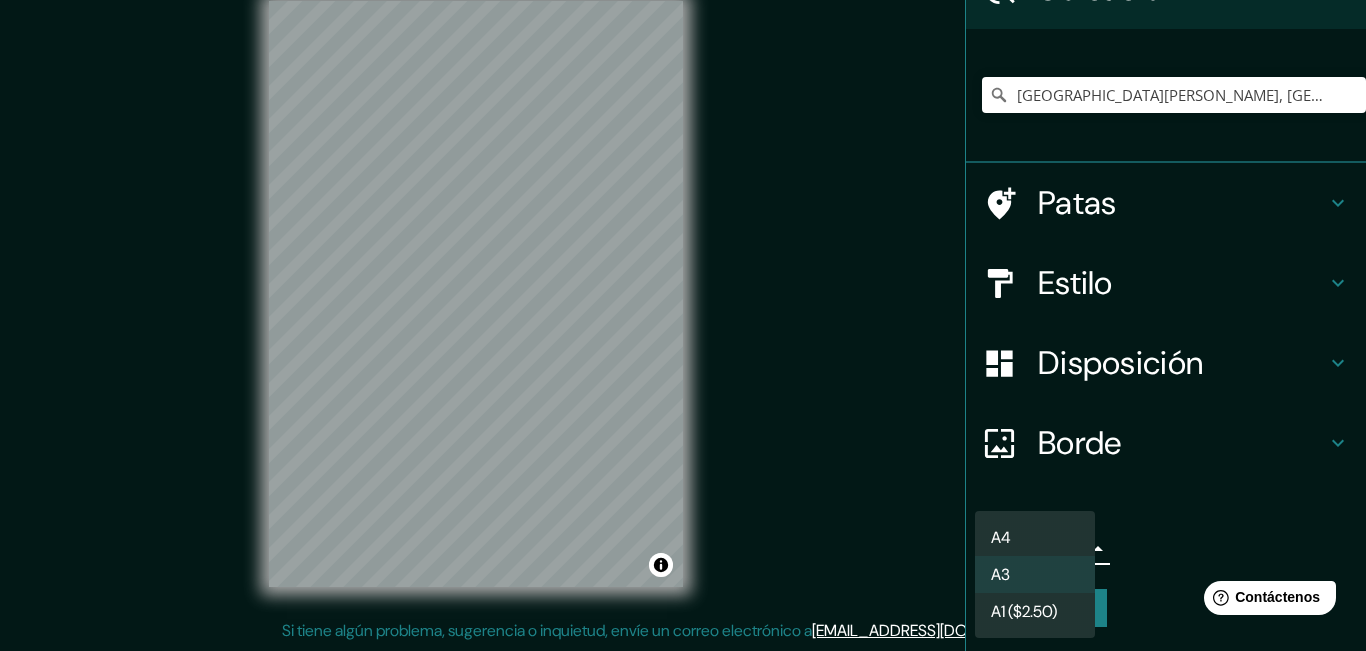 click at bounding box center [683, 325] 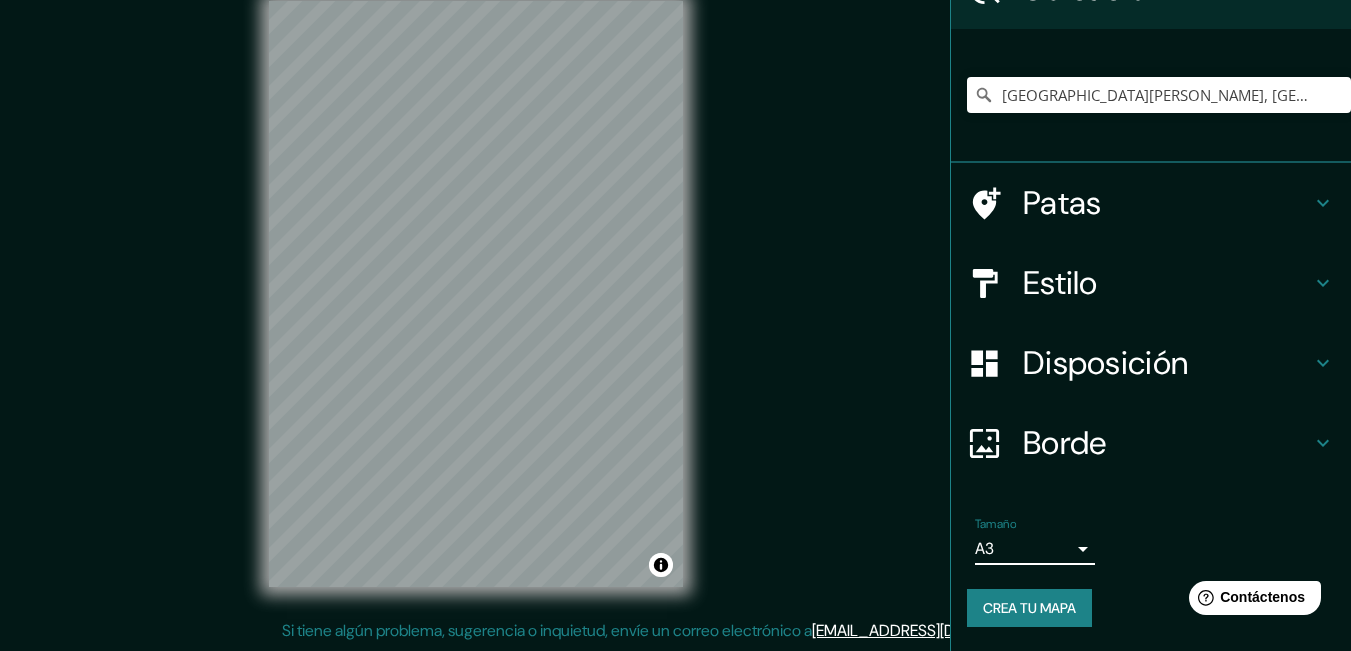 click on "Patas" at bounding box center [1062, 203] 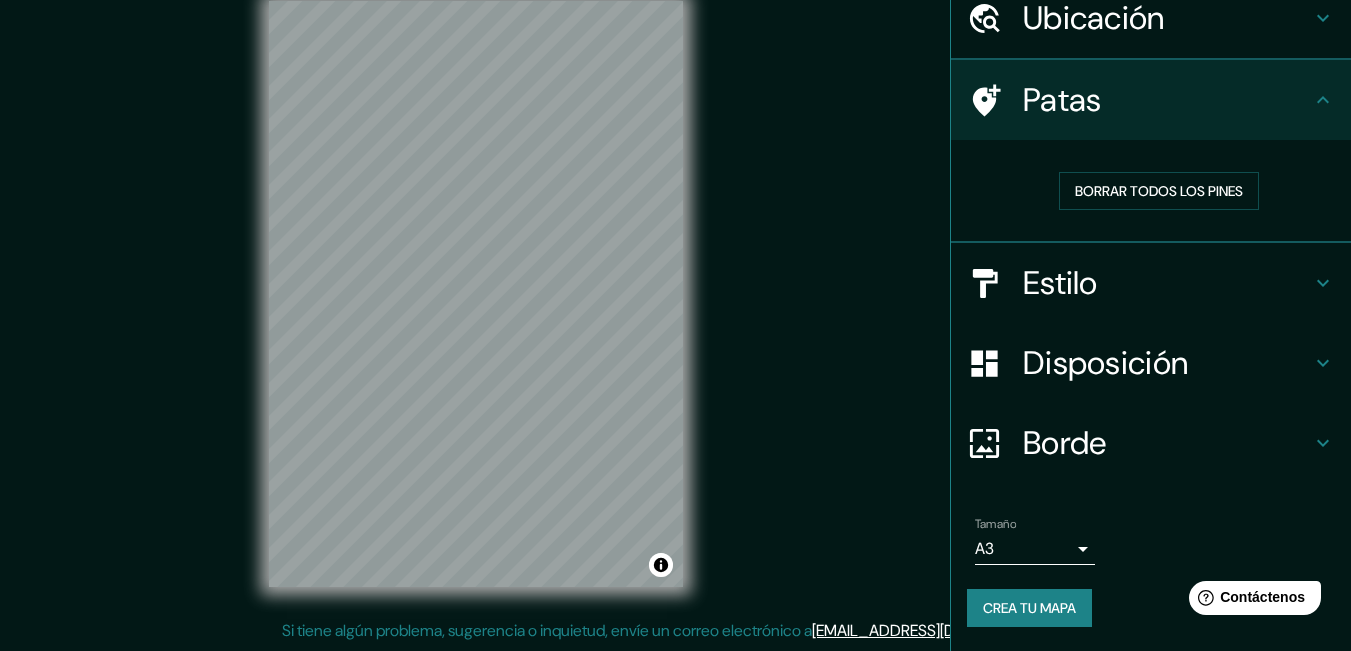 scroll, scrollTop: 86, scrollLeft: 0, axis: vertical 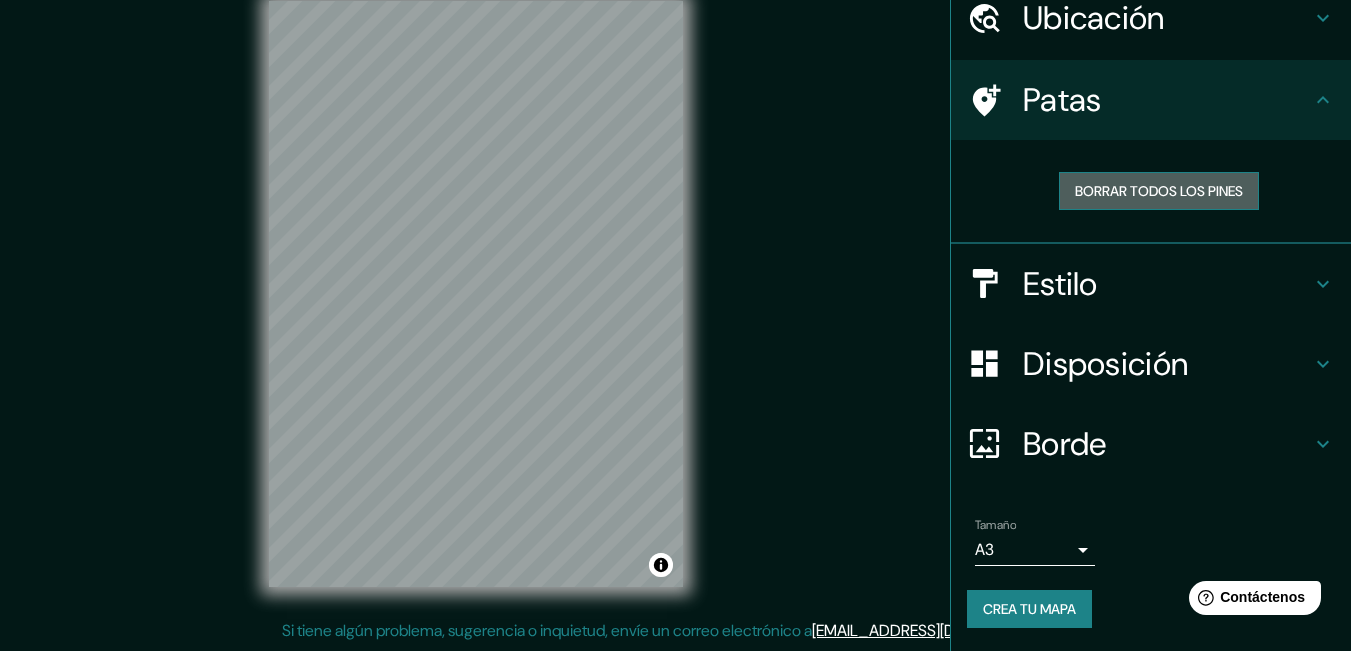 click on "Borrar todos los pines" at bounding box center [1159, 191] 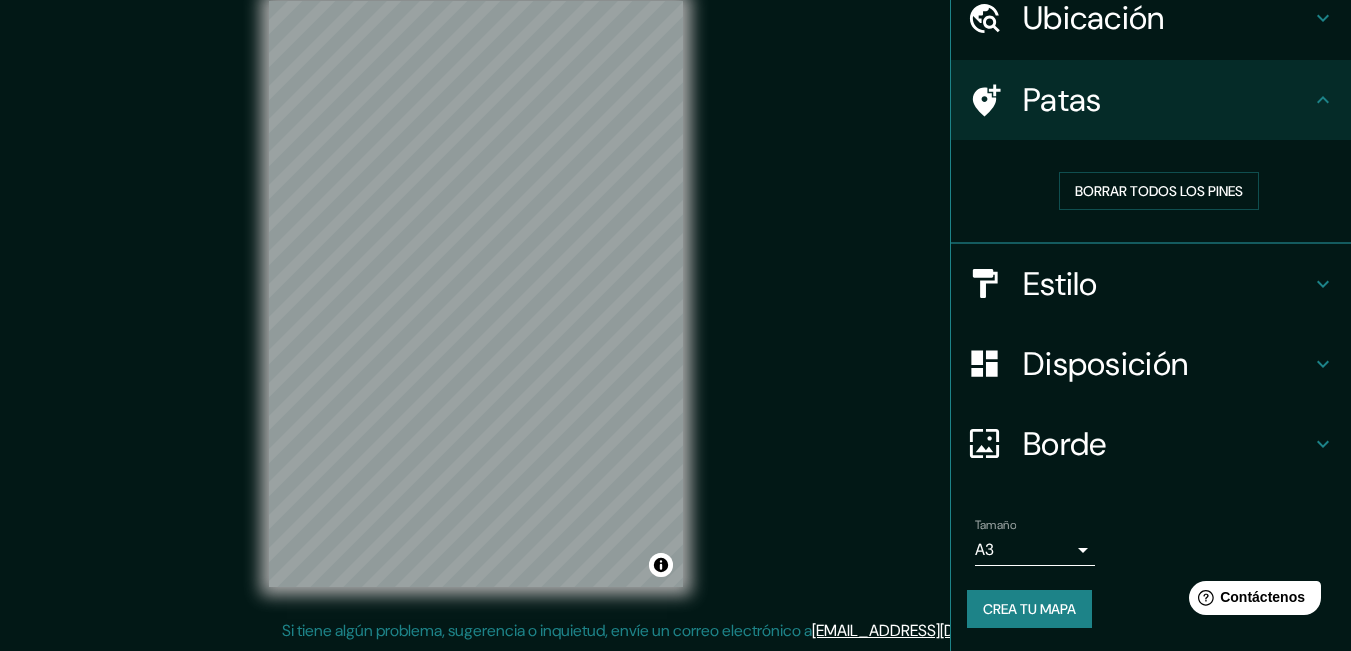 click on "Patas" at bounding box center [1151, 100] 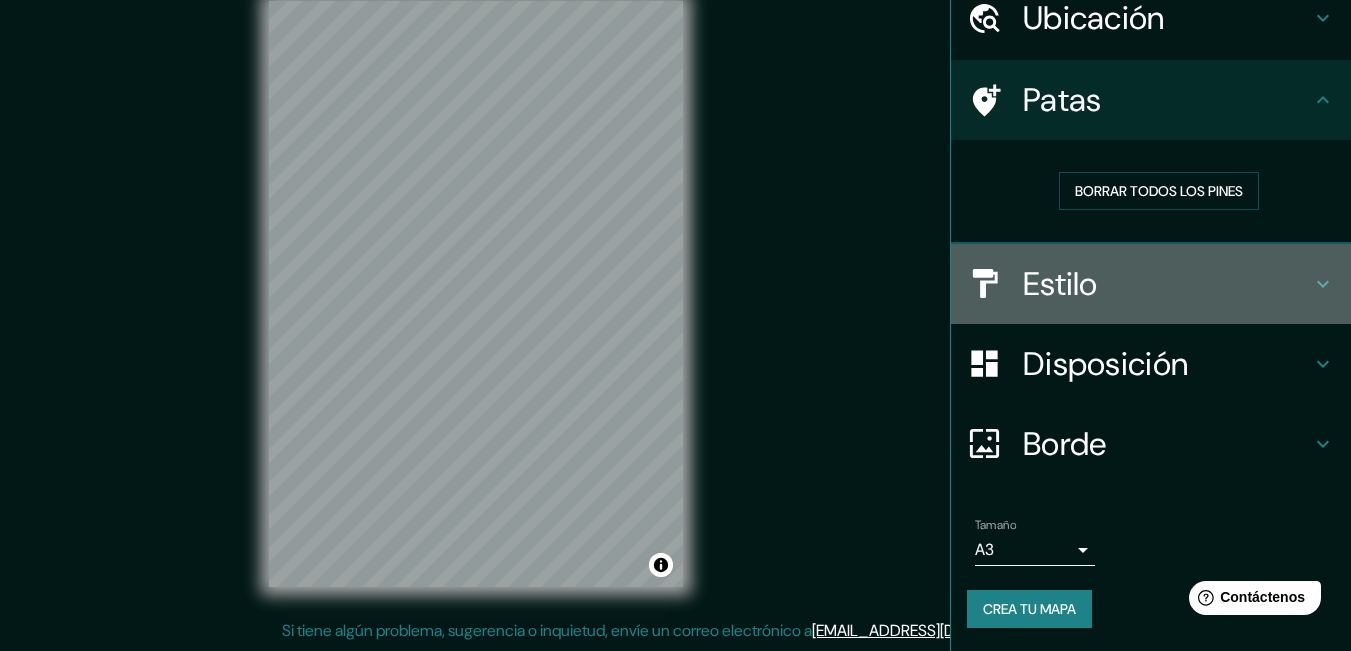 click on "Estilo" at bounding box center [1167, 284] 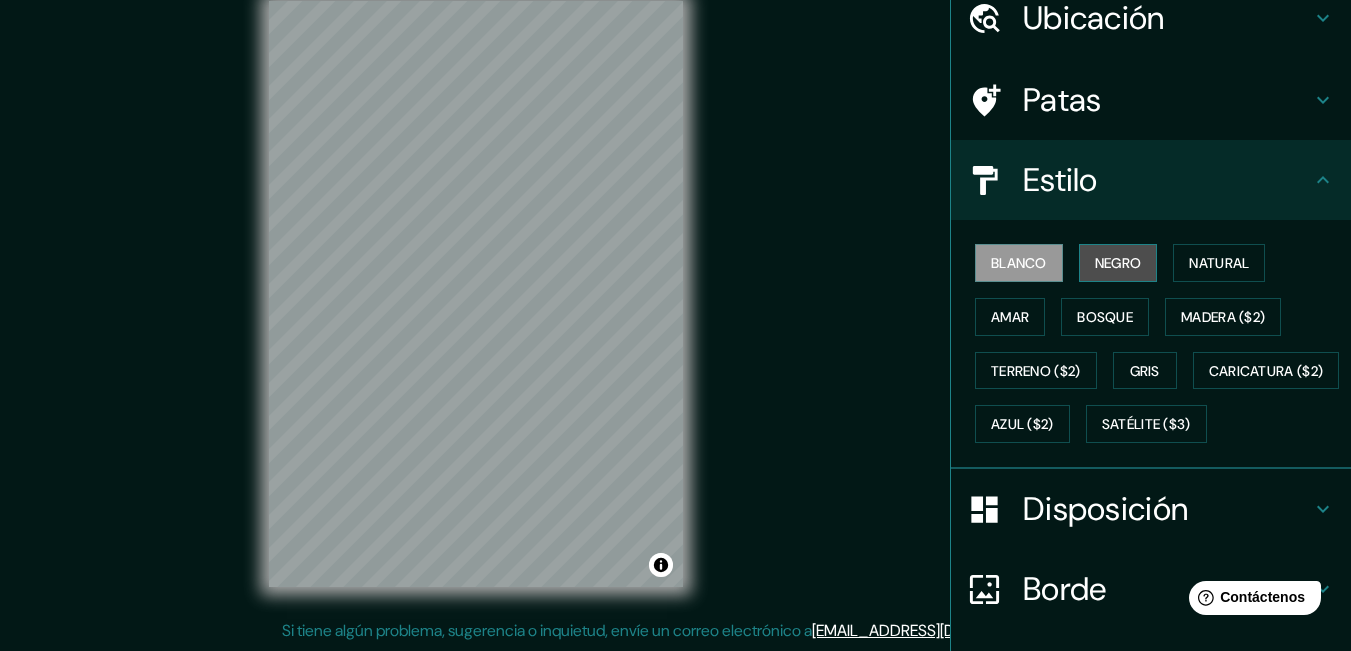 click on "Negro" at bounding box center (1118, 263) 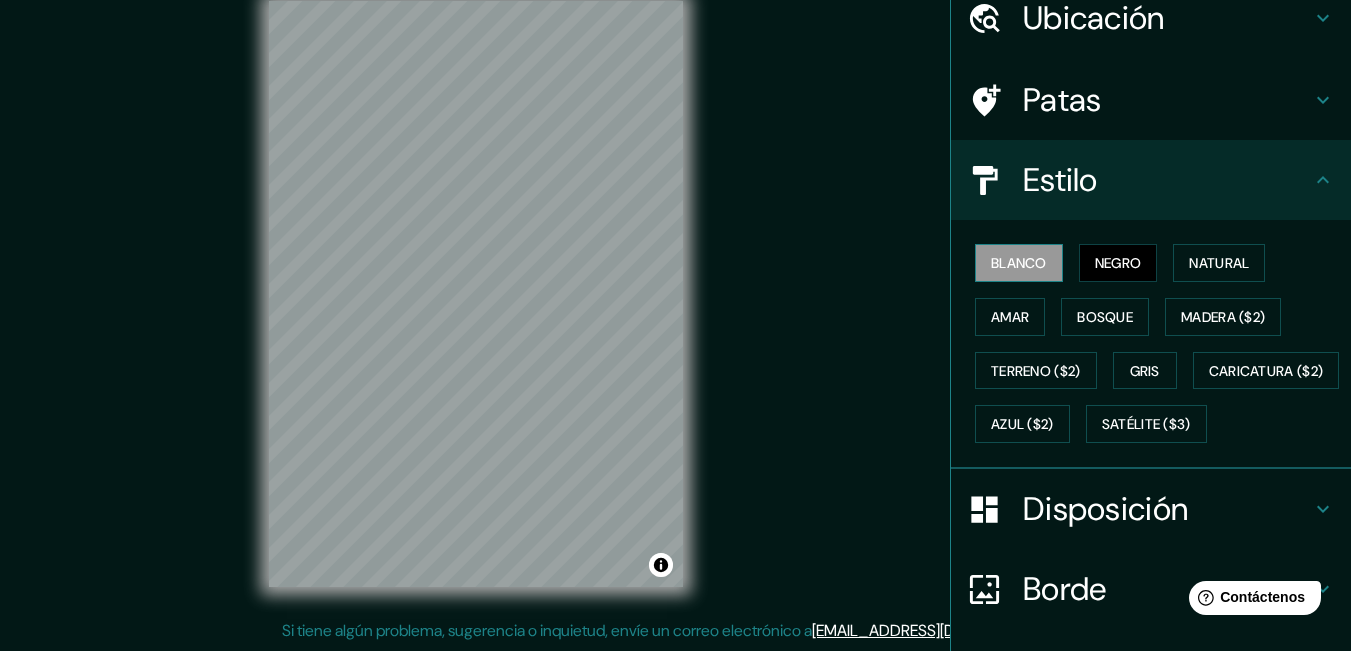 click on "Blanco" at bounding box center [1019, 263] 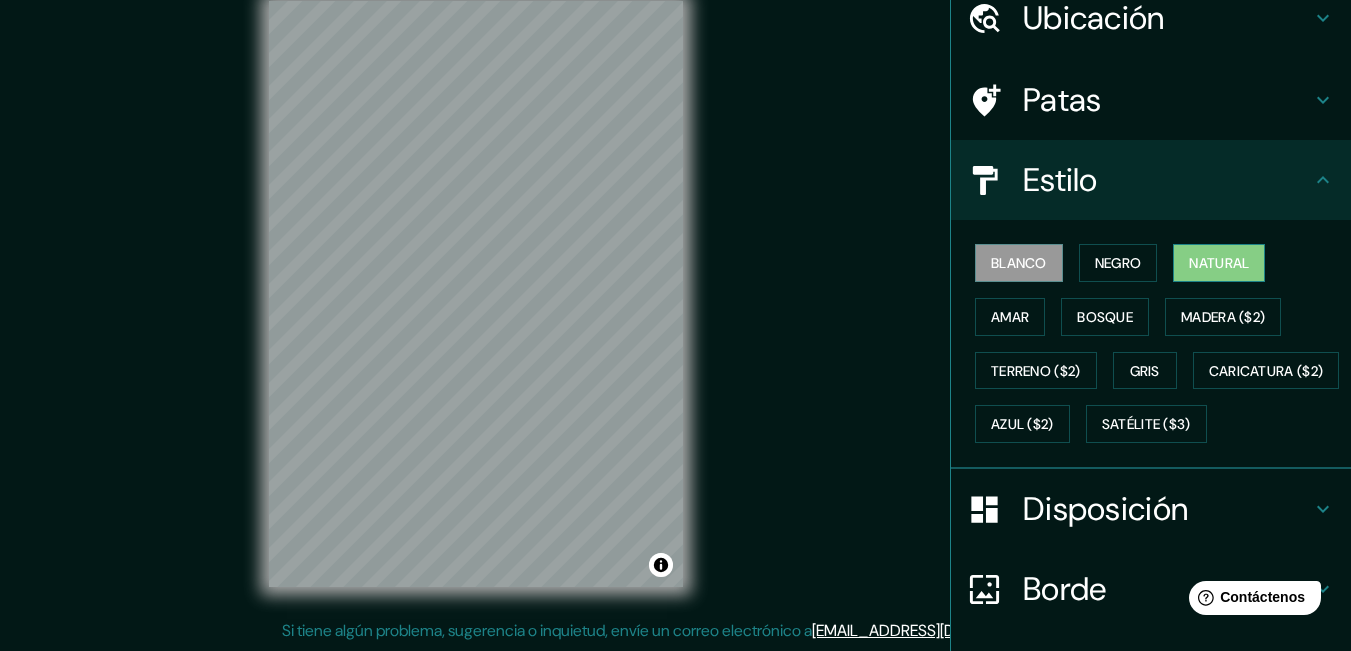 click on "Natural" at bounding box center (1219, 263) 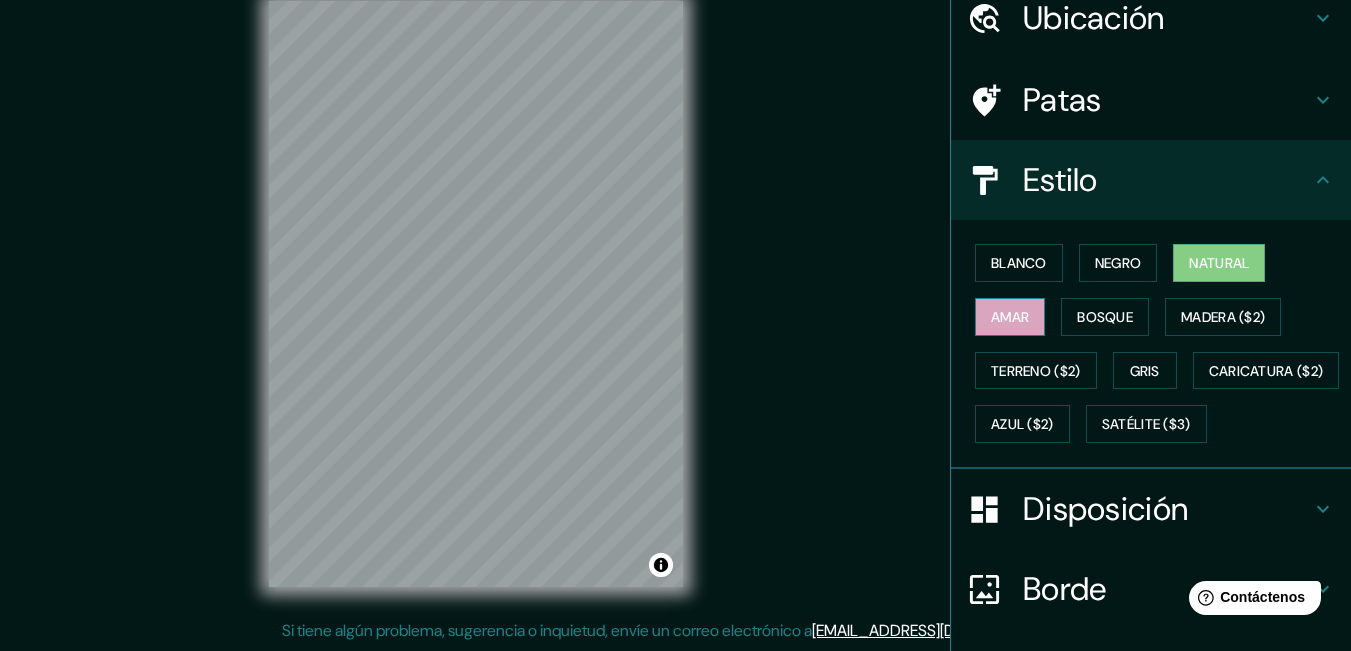 click on "Amar" at bounding box center [1010, 317] 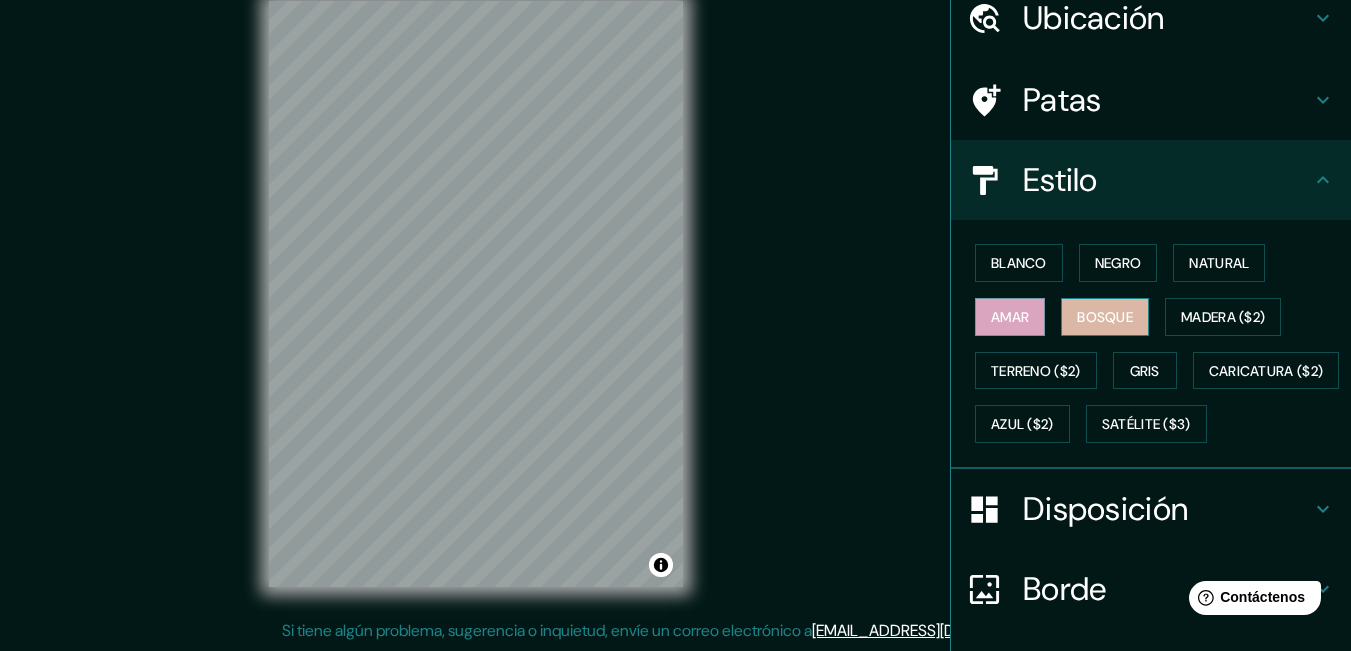 click on "Bosque" at bounding box center [1105, 317] 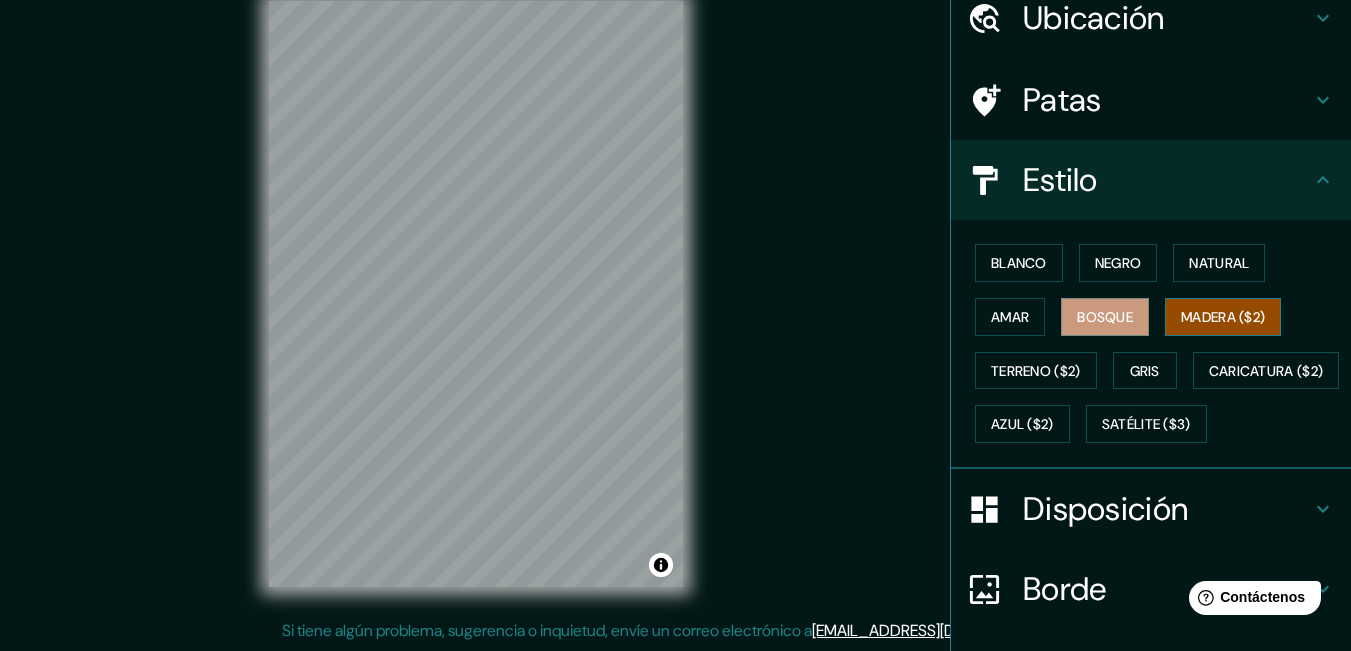 click on "Madera ($2)" at bounding box center [1223, 317] 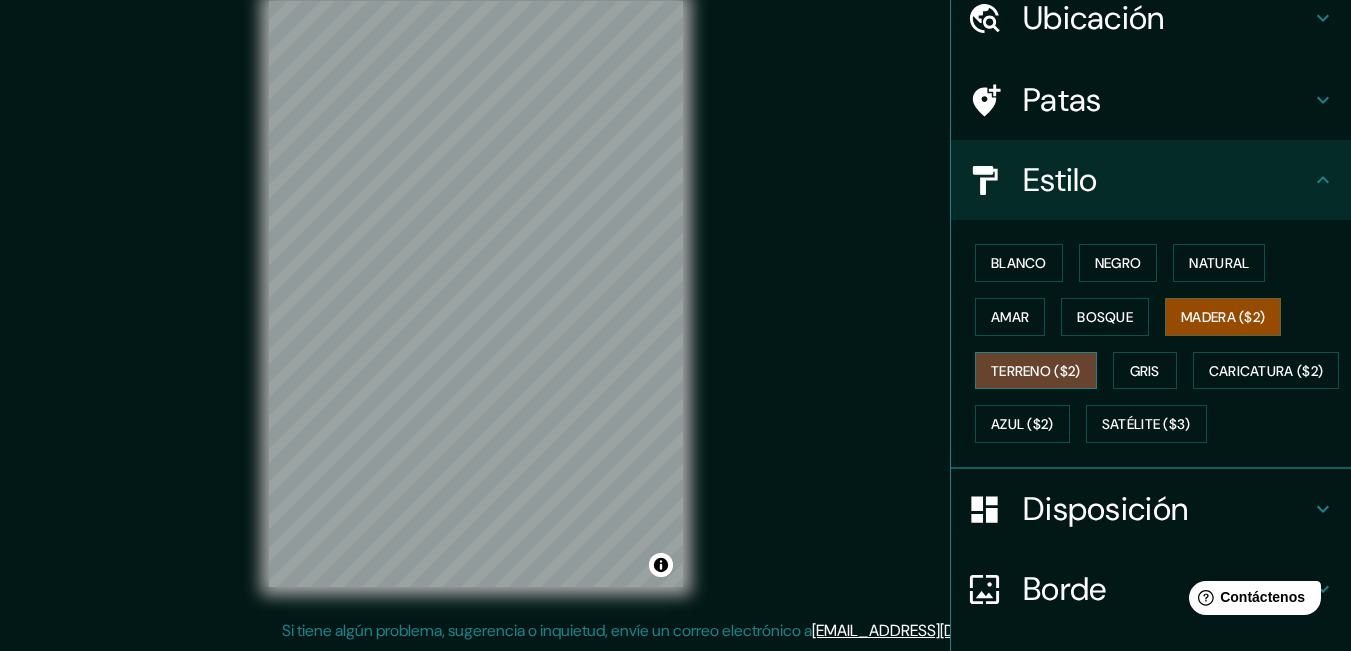 click on "Terreno ($2)" at bounding box center (1036, 371) 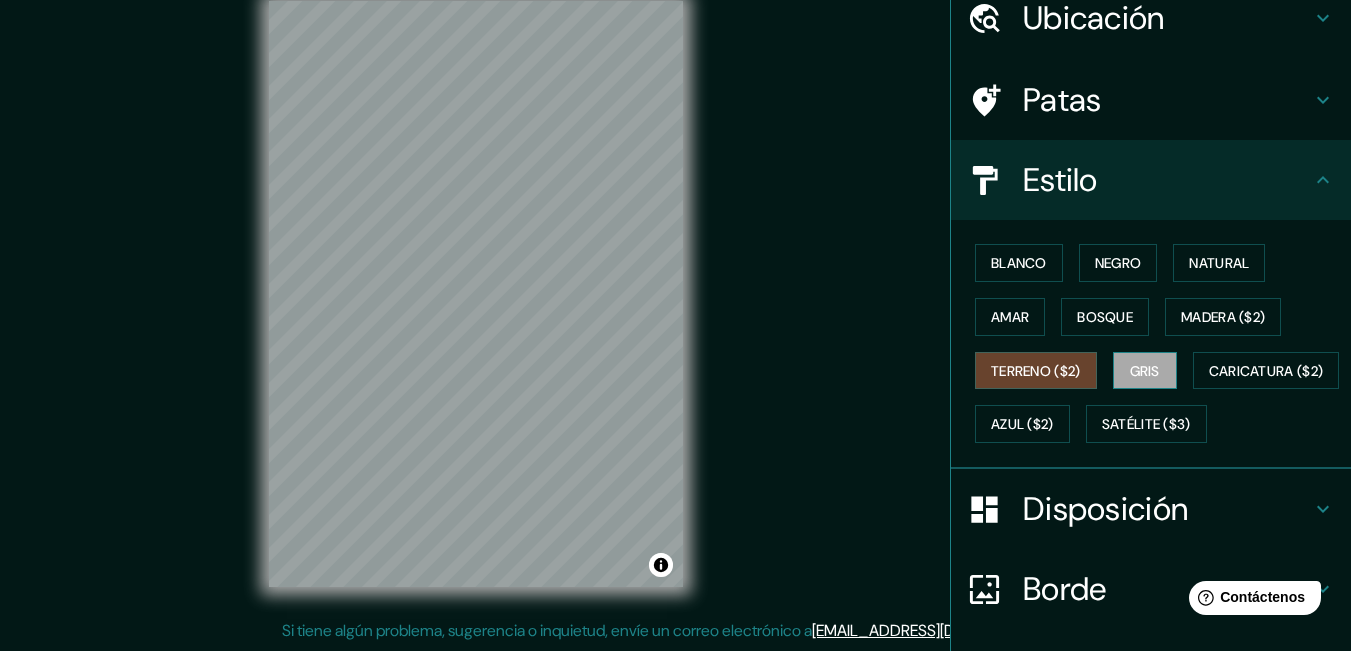 click on "Gris" at bounding box center [1145, 371] 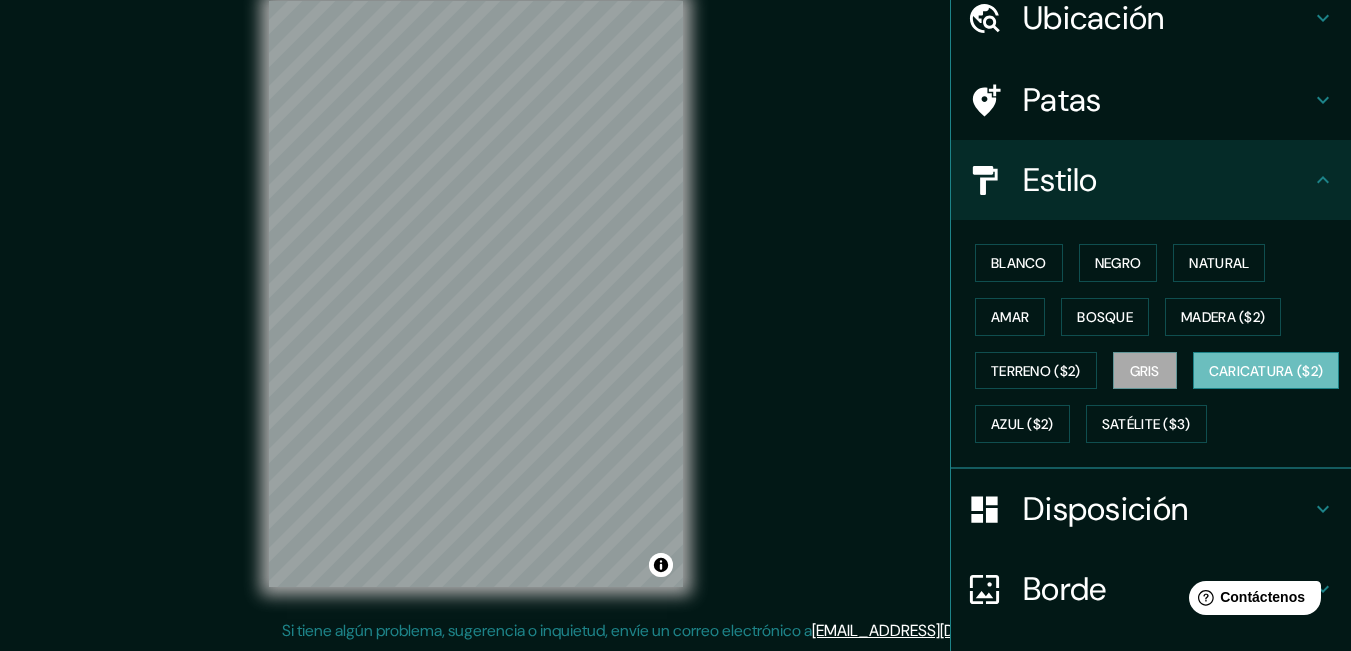 click on "Caricatura ($2)" at bounding box center (1266, 371) 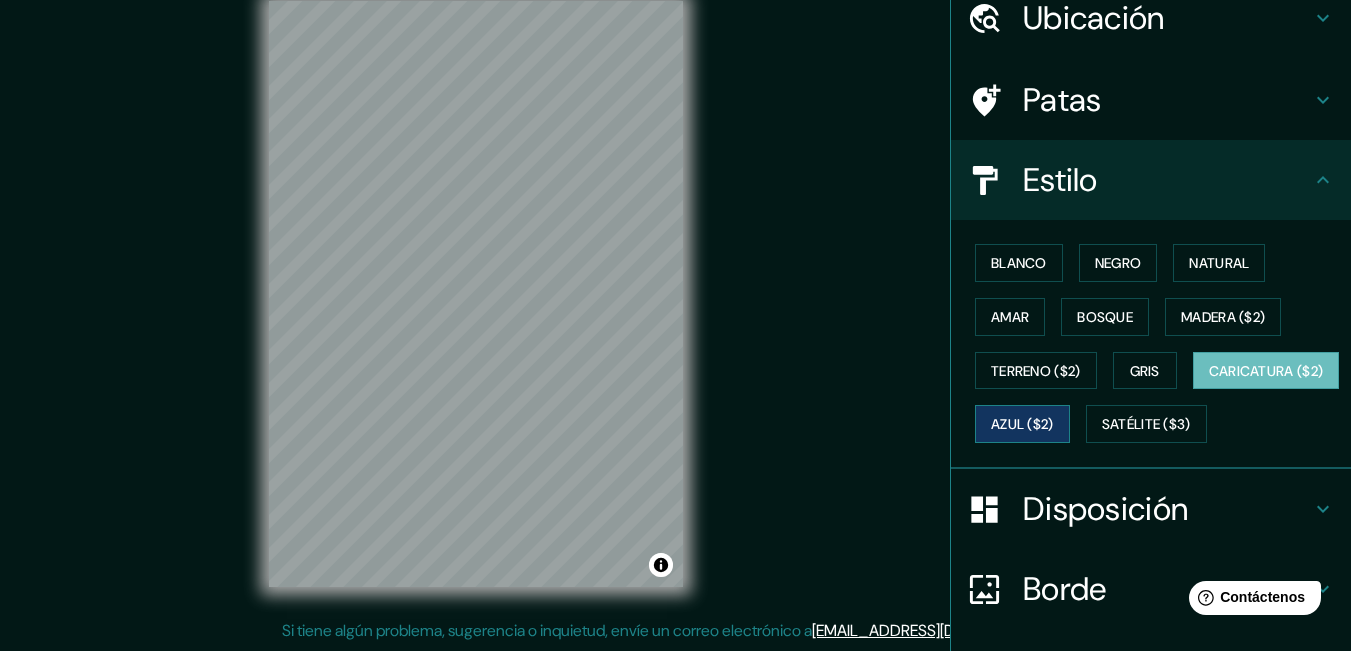 click on "Azul ($2)" at bounding box center (1022, 425) 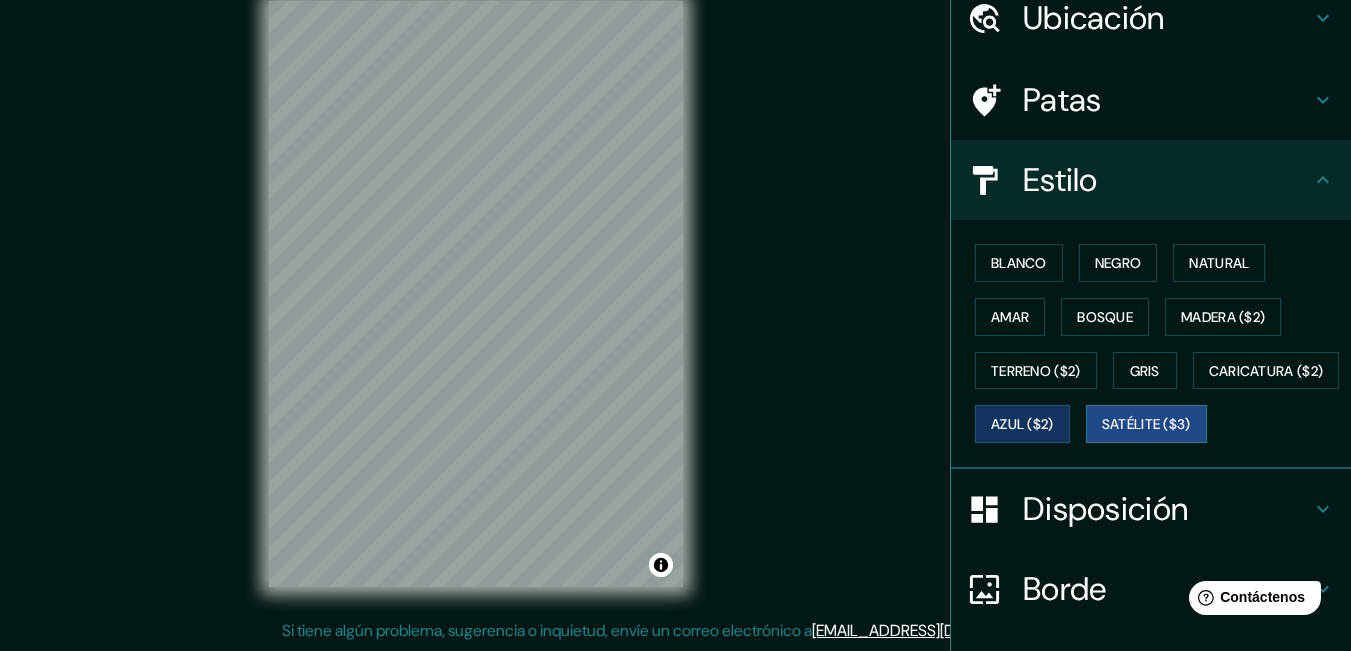 click on "Satélite ($3)" at bounding box center (1146, 425) 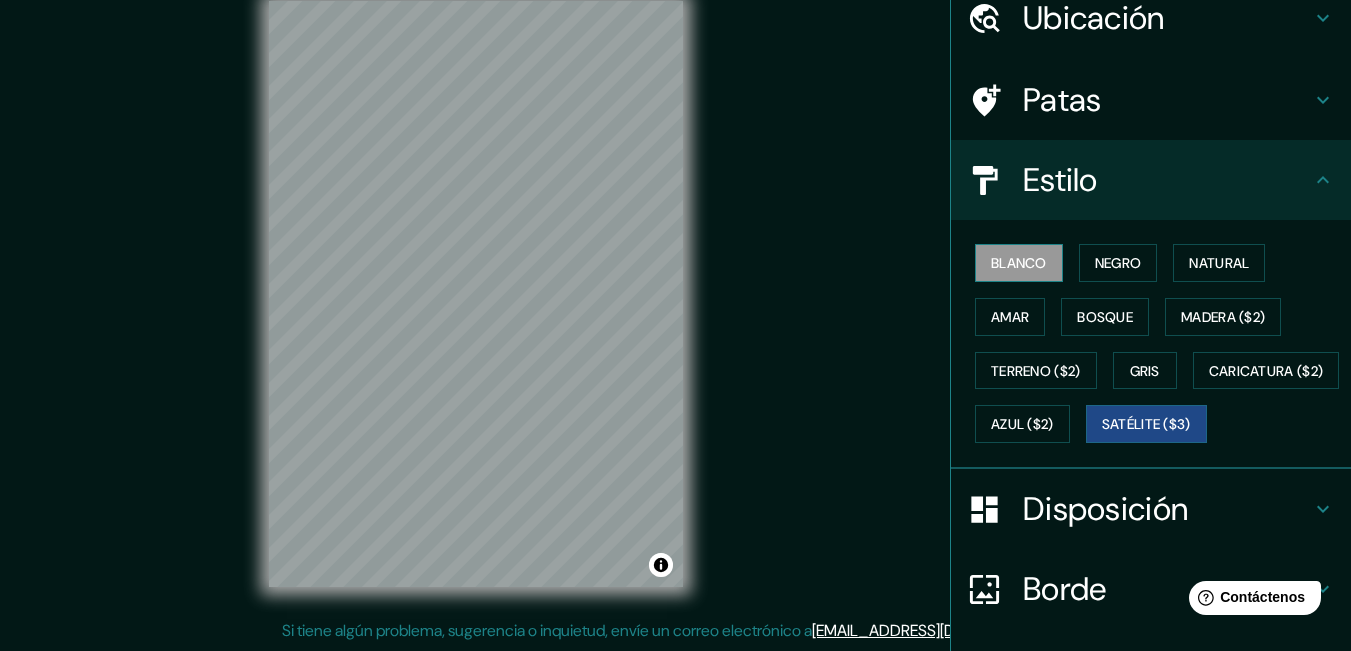 click on "Blanco" at bounding box center [1019, 263] 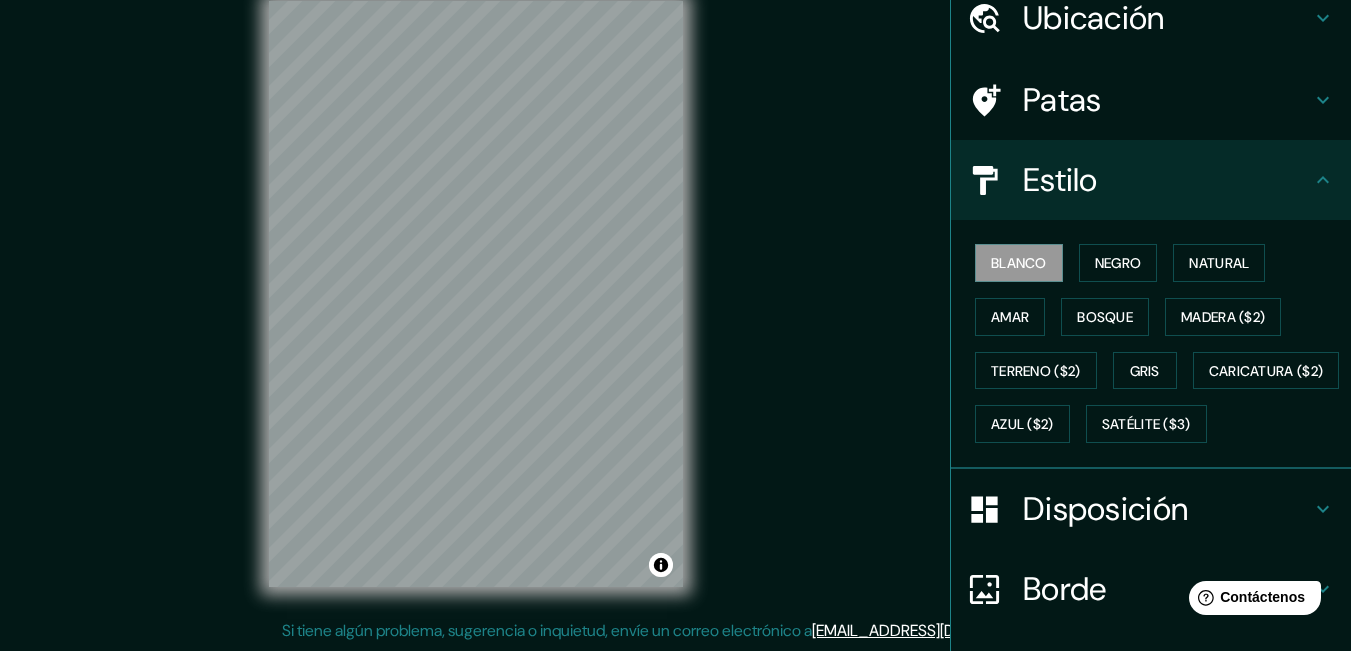 click on "Estilo" at bounding box center [1060, 180] 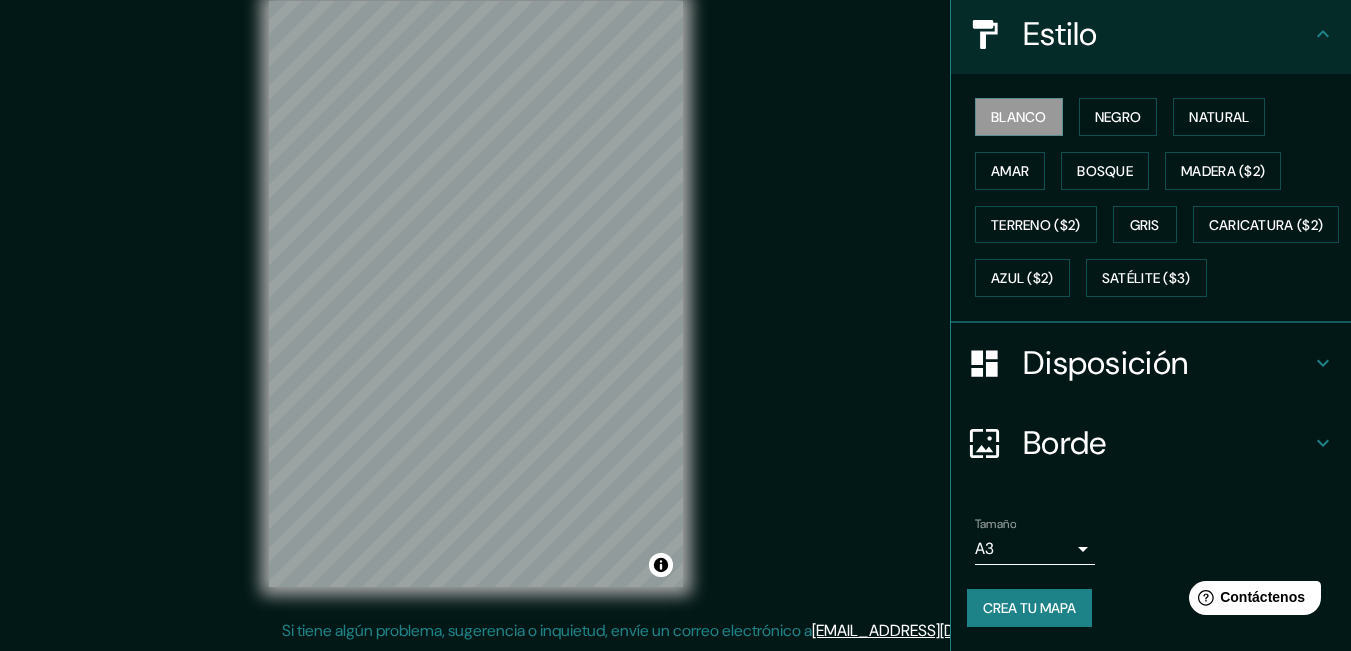click on "Disposición" at bounding box center [1167, 363] 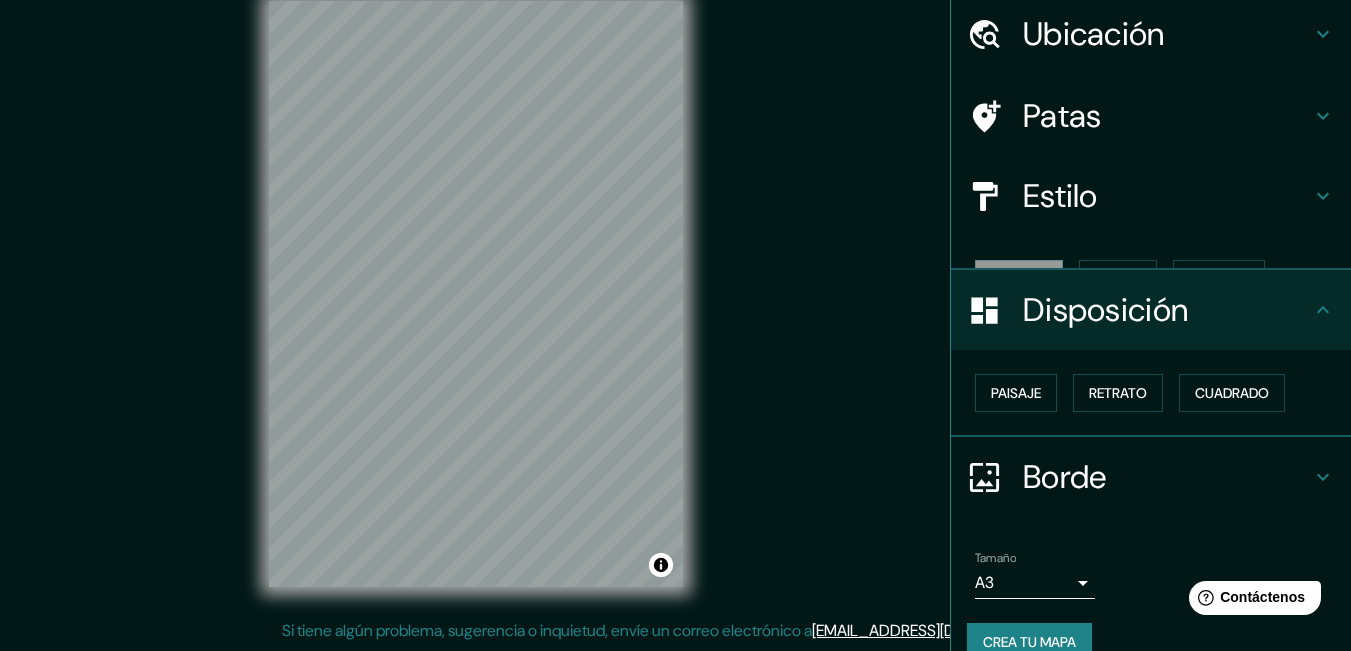 scroll, scrollTop: 70, scrollLeft: 0, axis: vertical 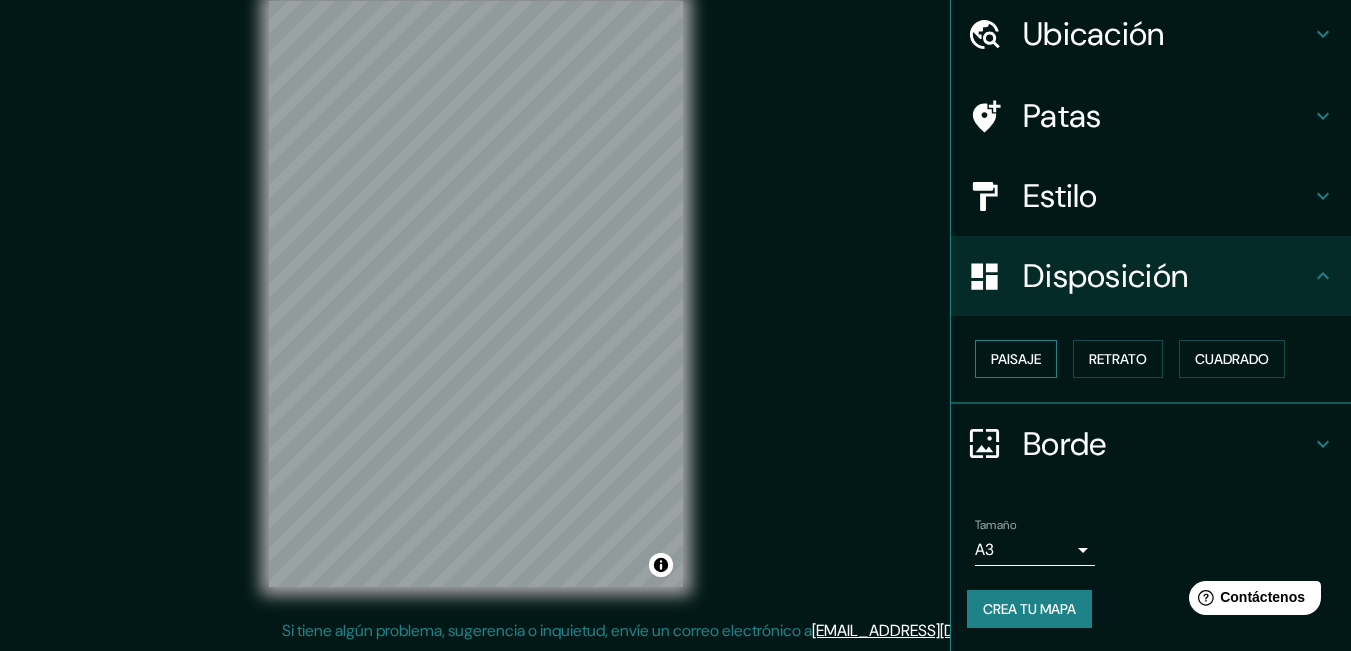 click on "Paisaje" at bounding box center (1016, 359) 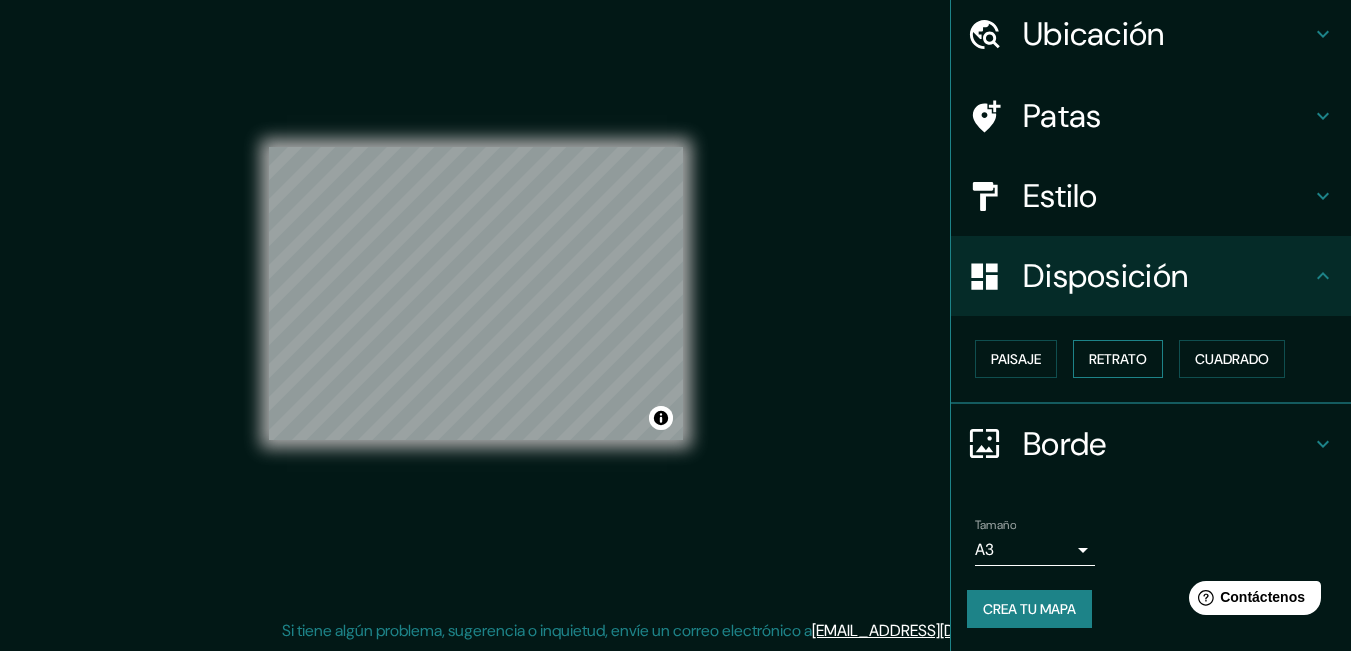 click on "Retrato" at bounding box center [1118, 359] 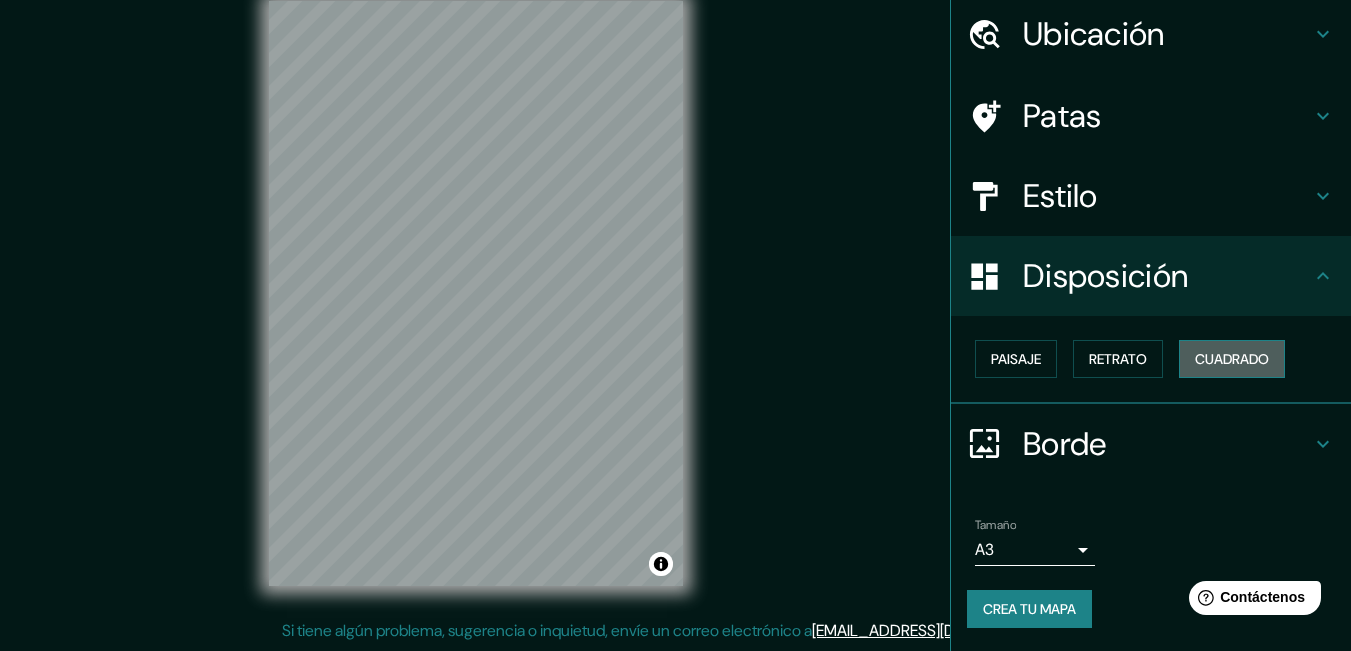 click on "Cuadrado" at bounding box center [1232, 359] 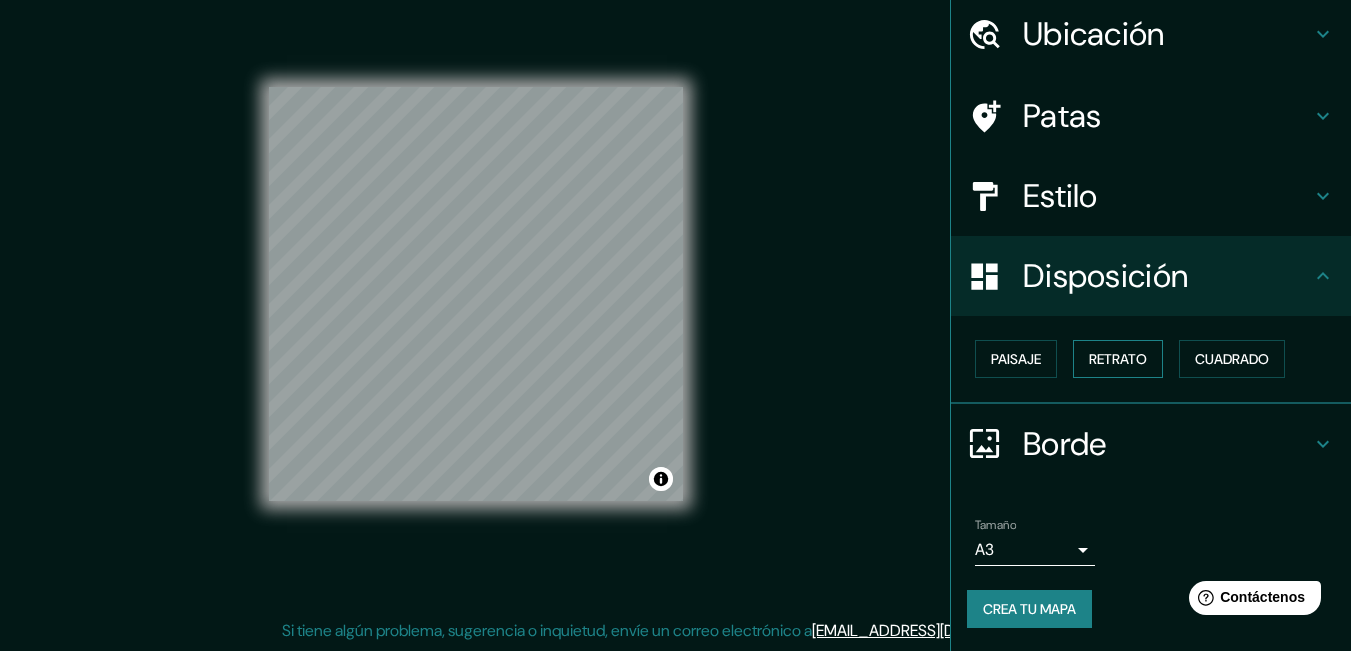 click on "Retrato" at bounding box center [1118, 359] 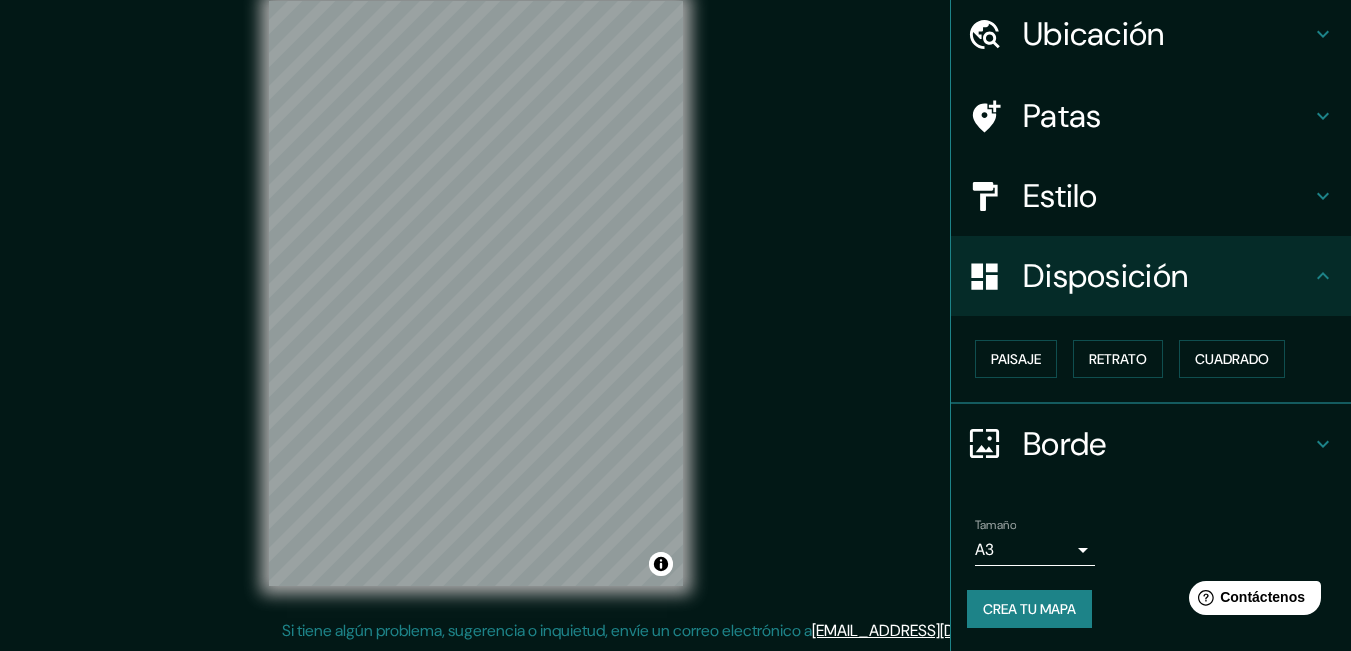 click on "Borde" at bounding box center (1167, 444) 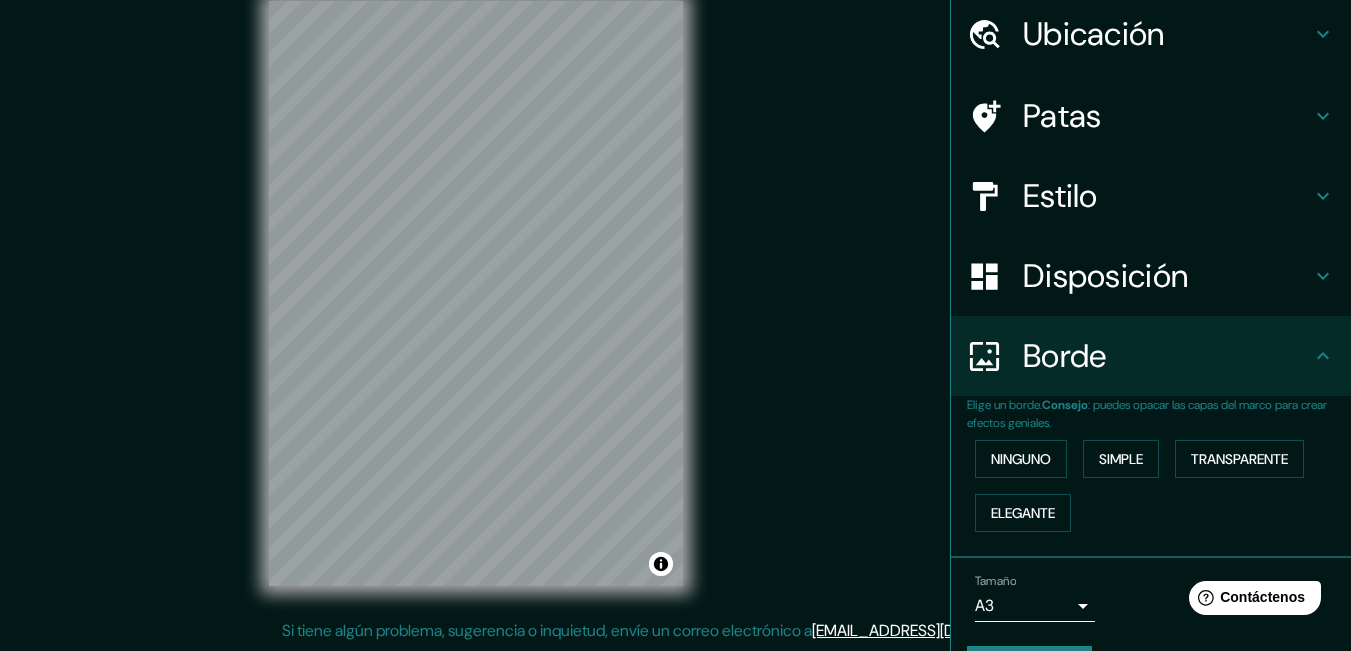 scroll, scrollTop: 126, scrollLeft: 0, axis: vertical 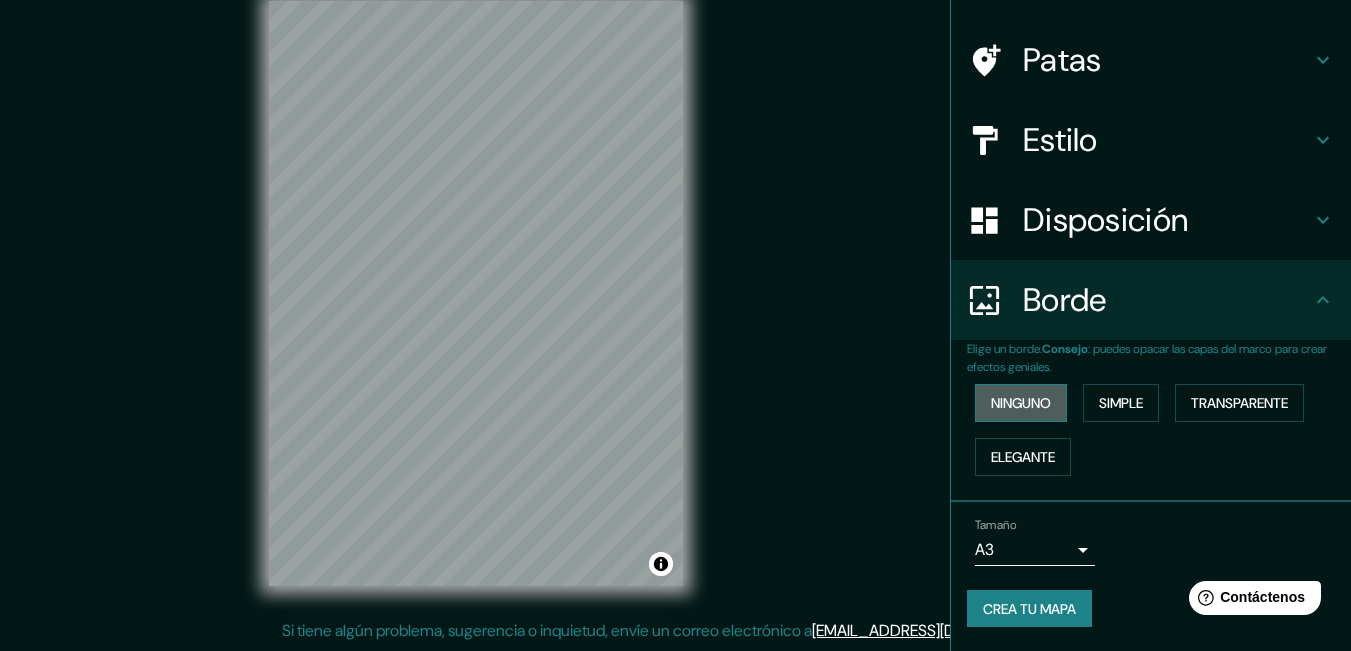 click on "Ninguno" at bounding box center [1021, 403] 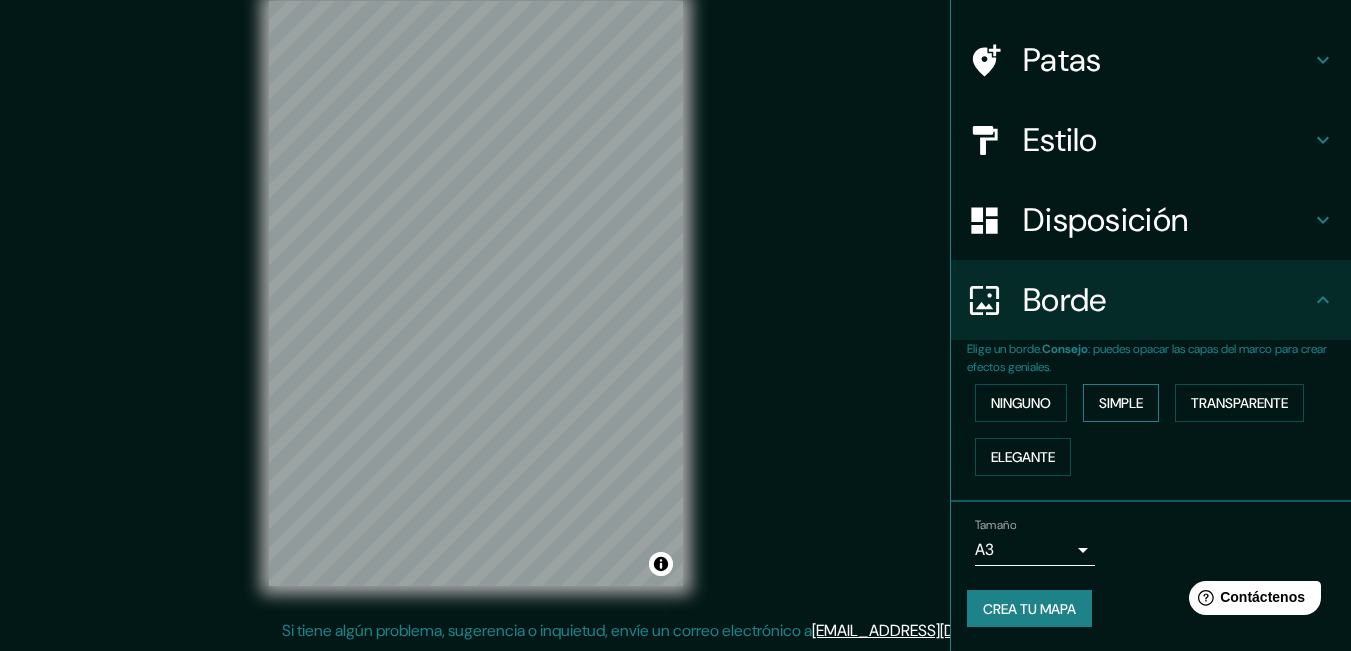 click on "Simple" at bounding box center [1121, 403] 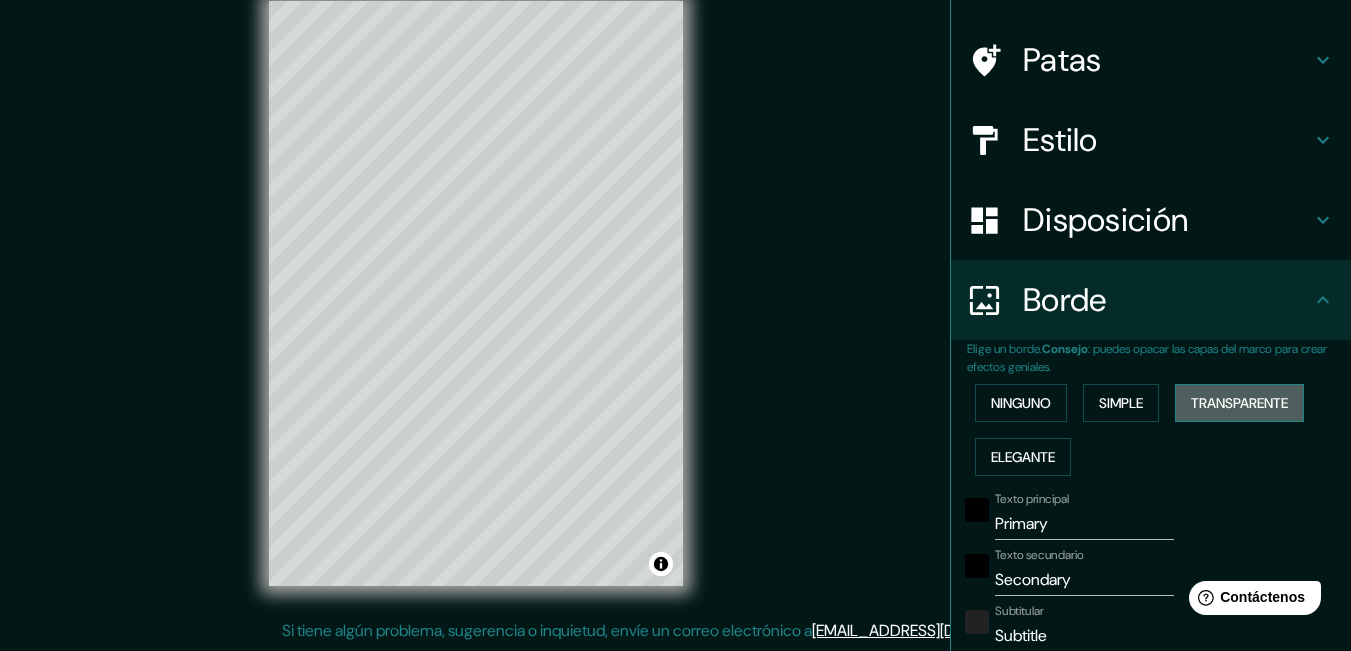 click on "Transparente" at bounding box center (1239, 403) 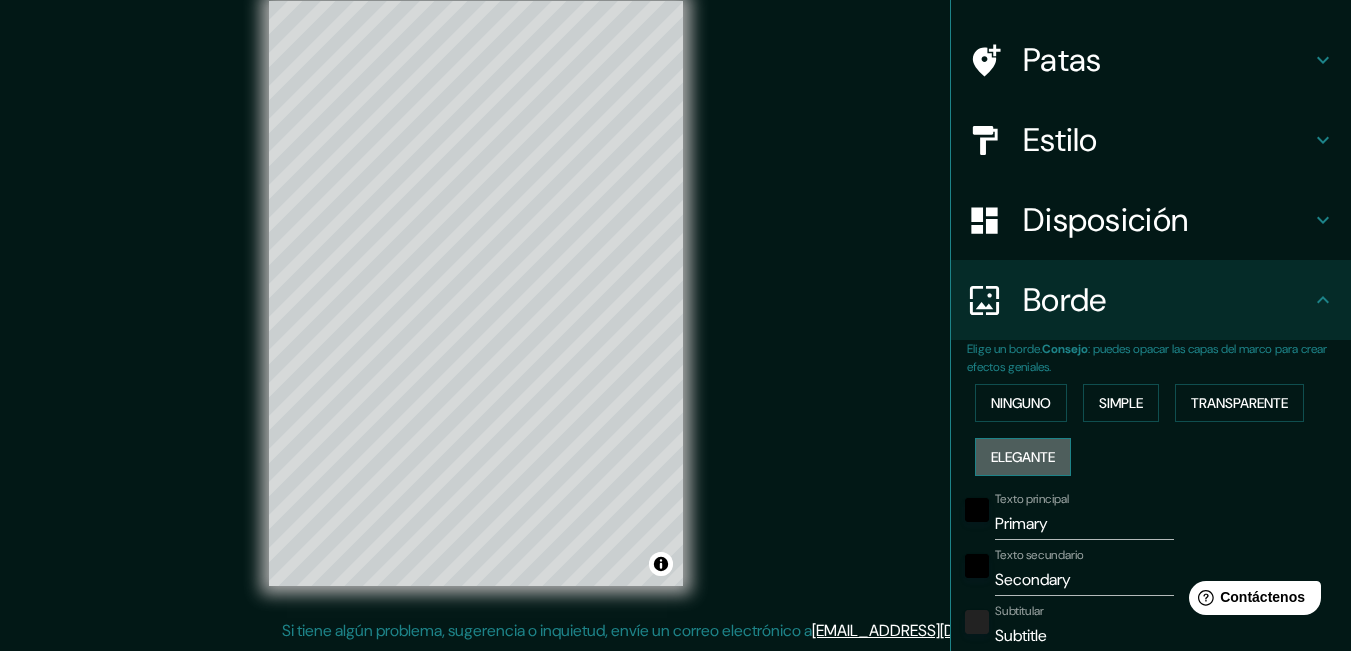 click on "Elegante" at bounding box center (1023, 457) 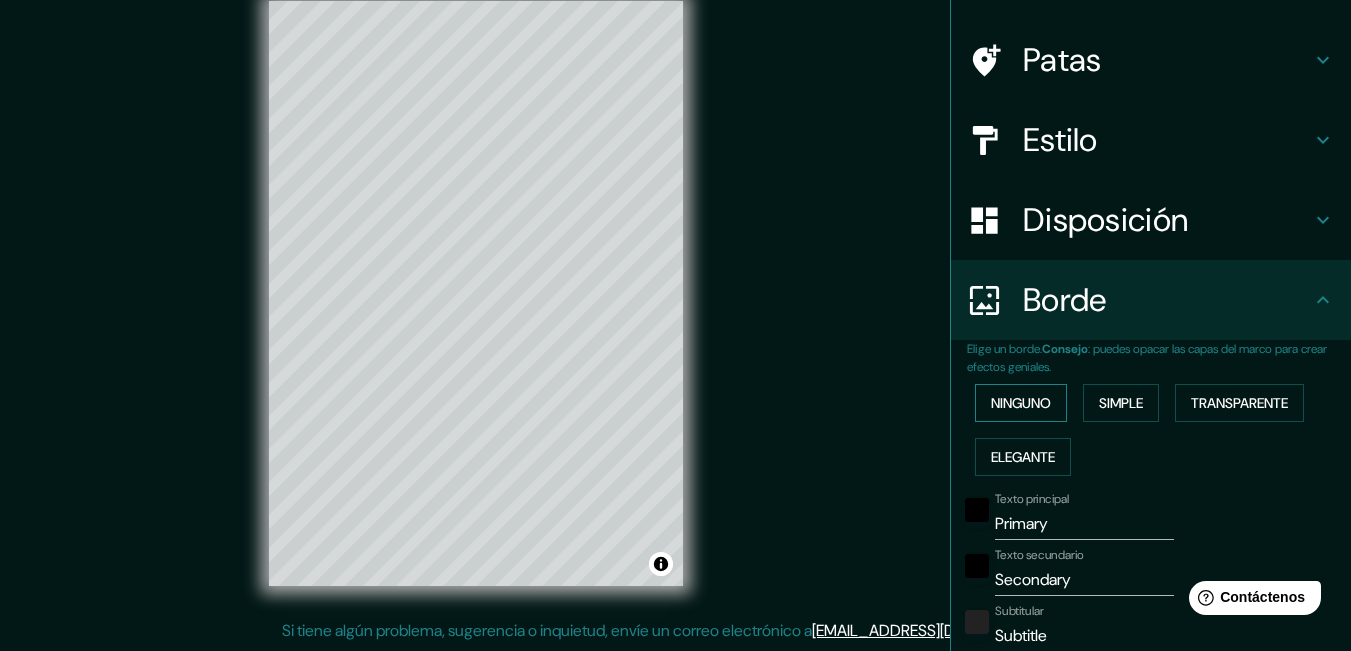 click on "Ninguno" at bounding box center (1021, 403) 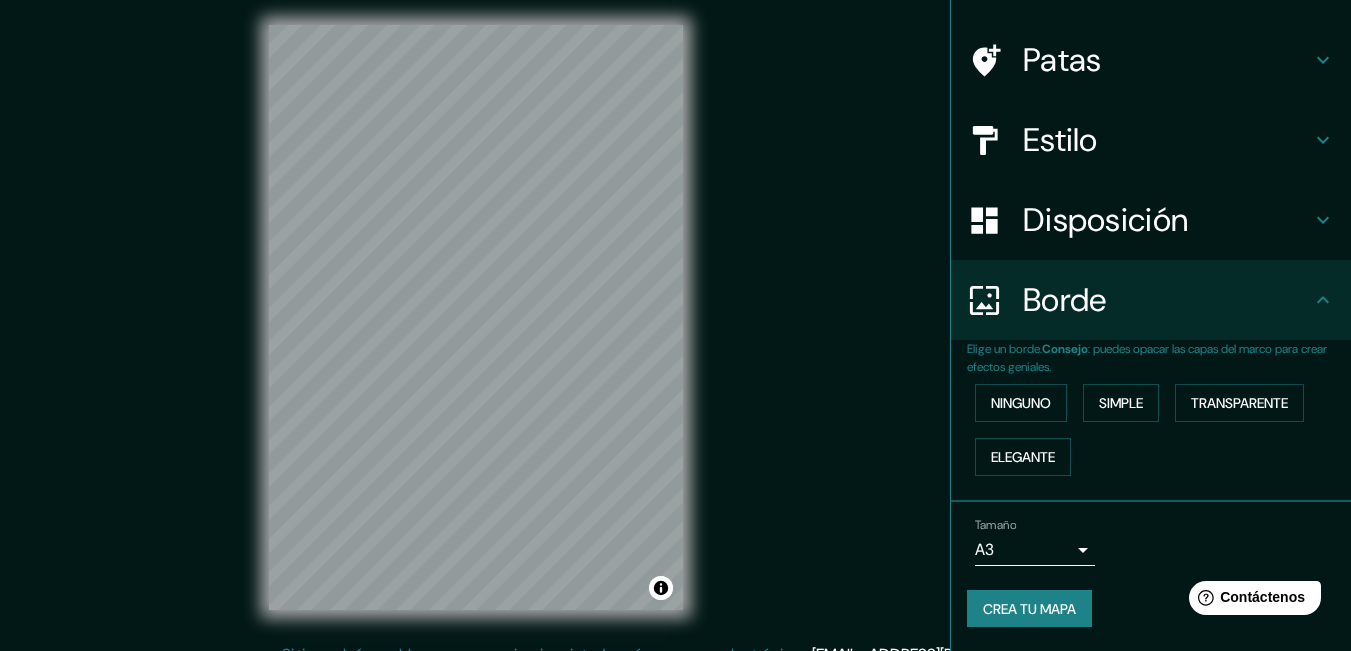 scroll, scrollTop: 0, scrollLeft: 0, axis: both 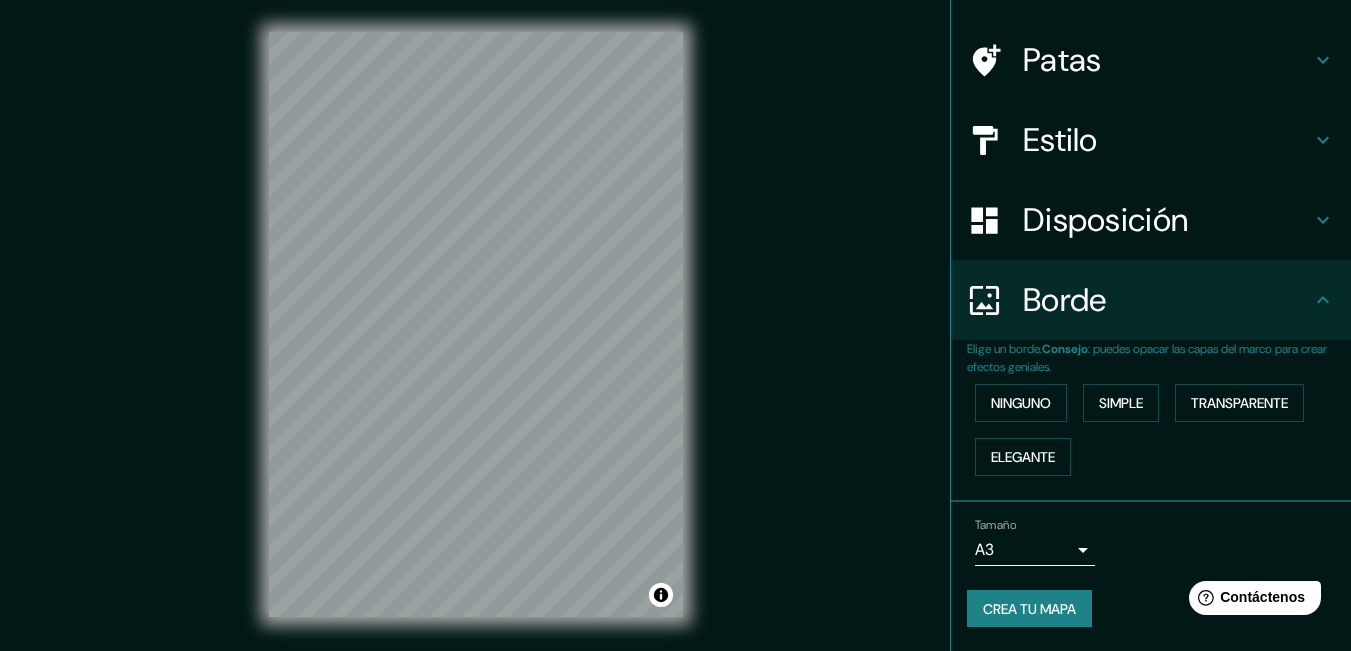 click on "Crea tu mapa" at bounding box center [1029, 609] 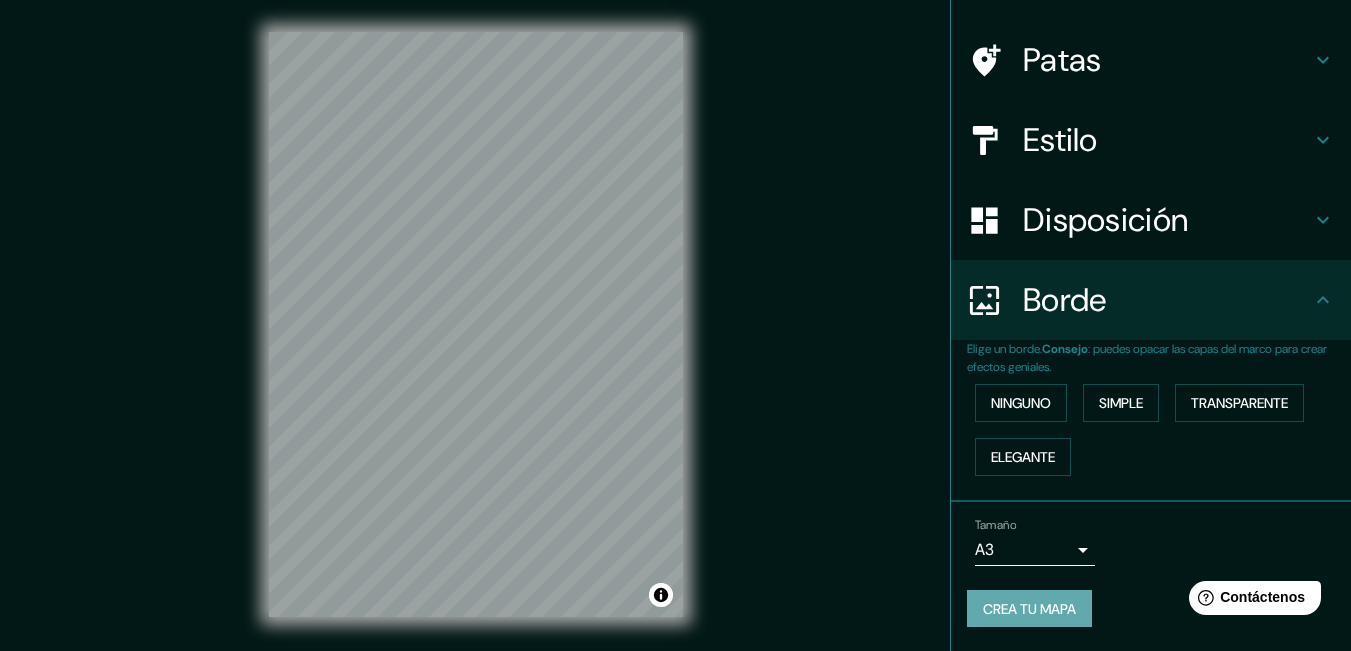 click on "Crea tu mapa" at bounding box center (1029, 609) 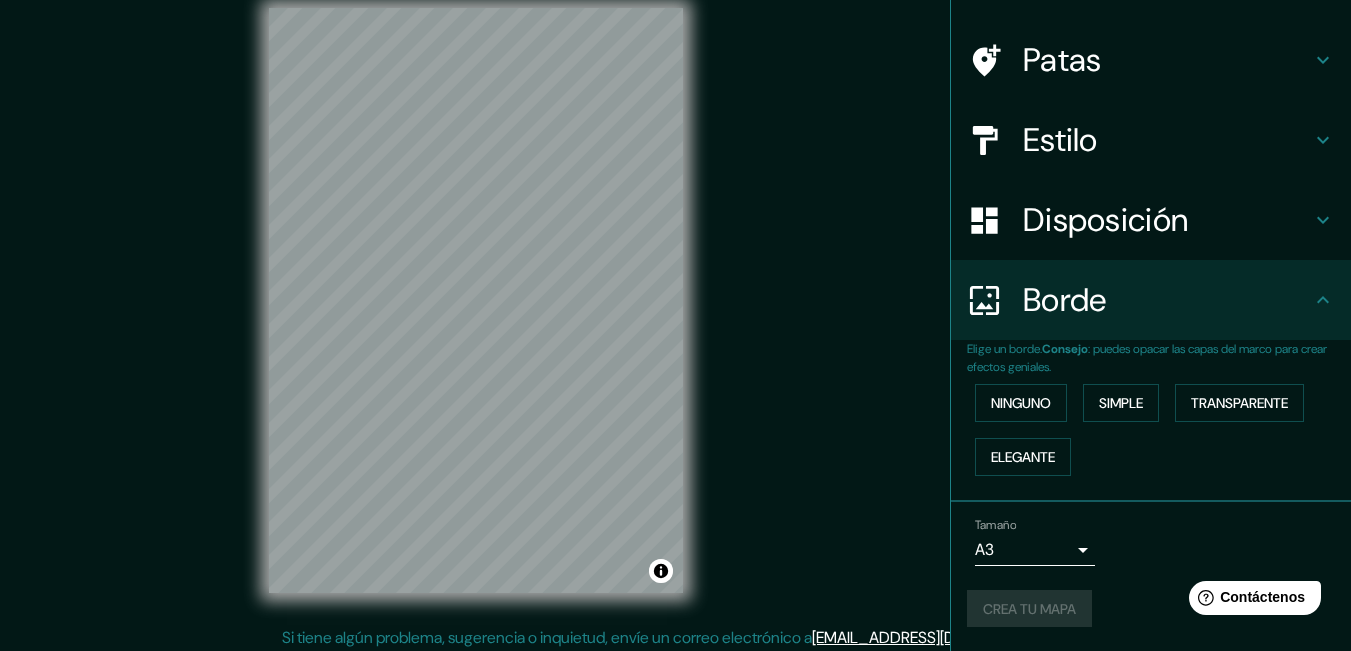 scroll, scrollTop: 31, scrollLeft: 0, axis: vertical 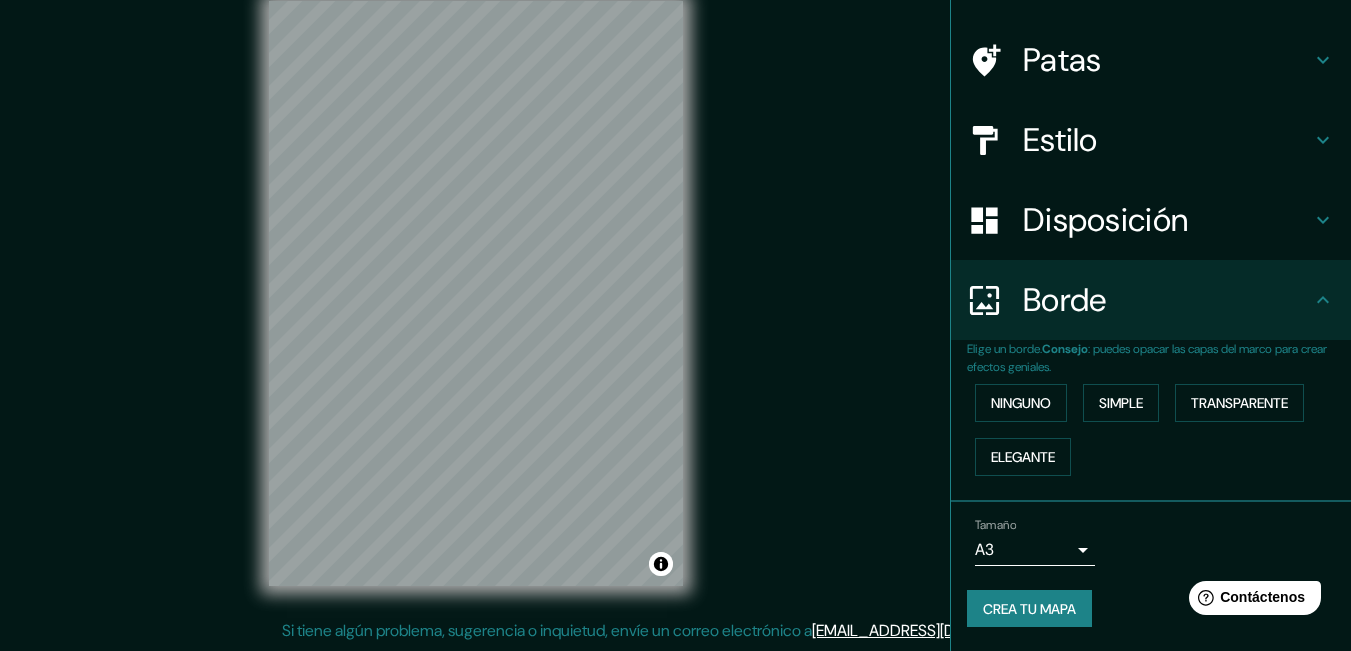 click on "Crea tu mapa" at bounding box center (1029, 609) 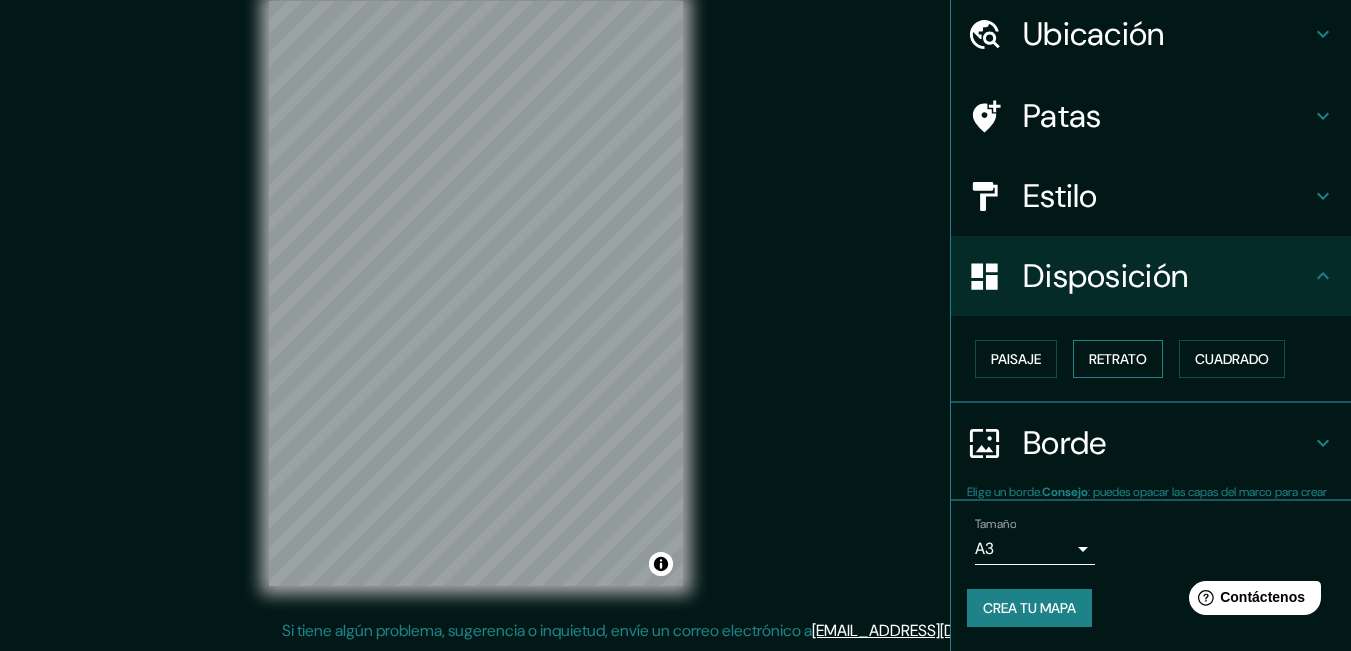 scroll, scrollTop: 70, scrollLeft: 0, axis: vertical 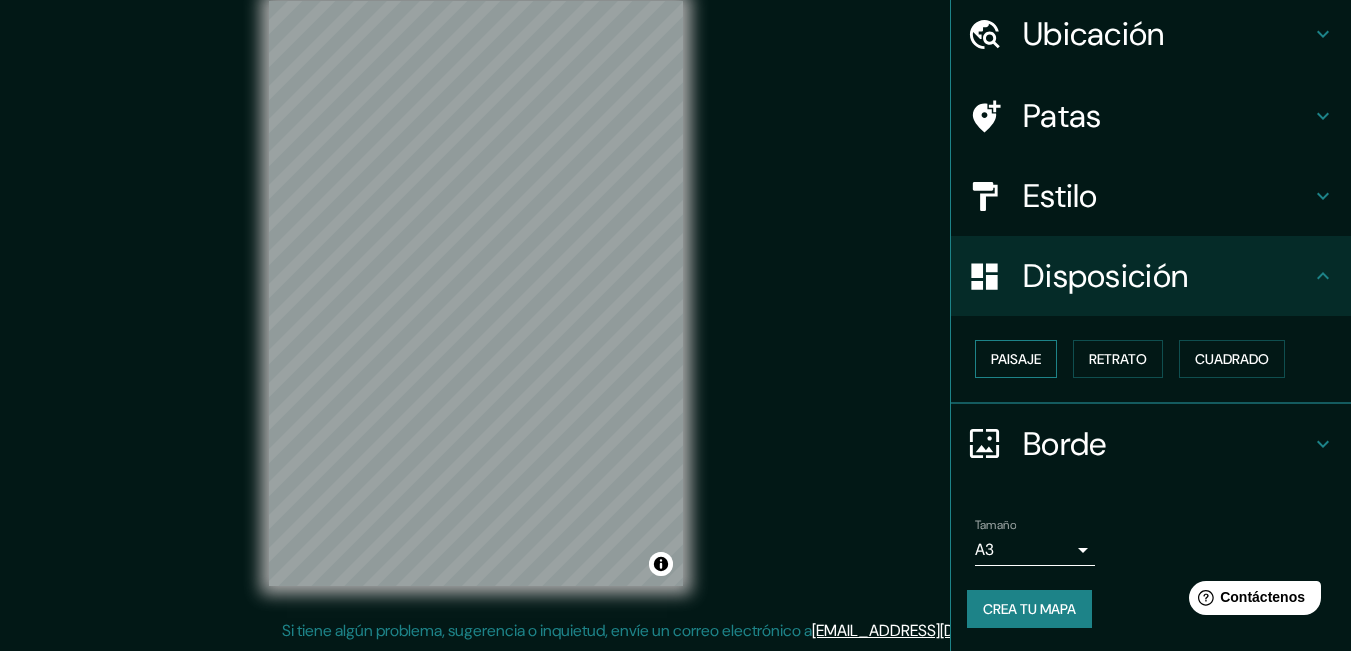 click on "Paisaje" at bounding box center (1016, 359) 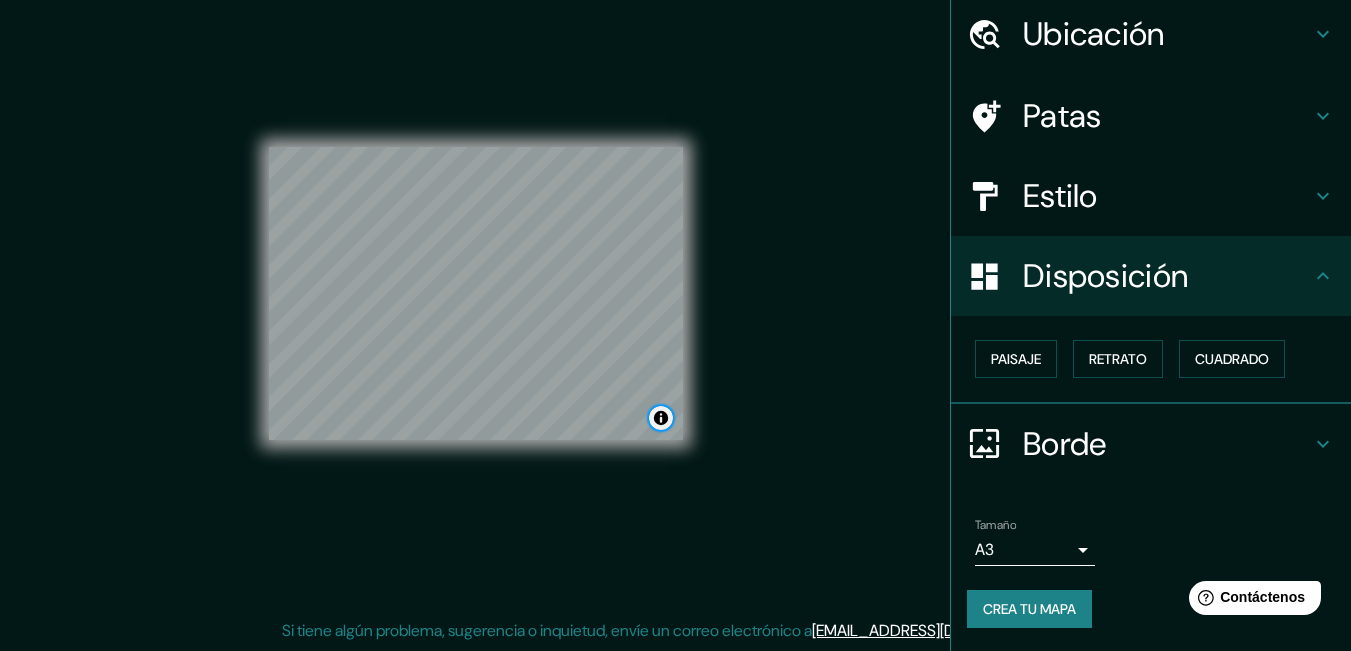 click at bounding box center [661, 418] 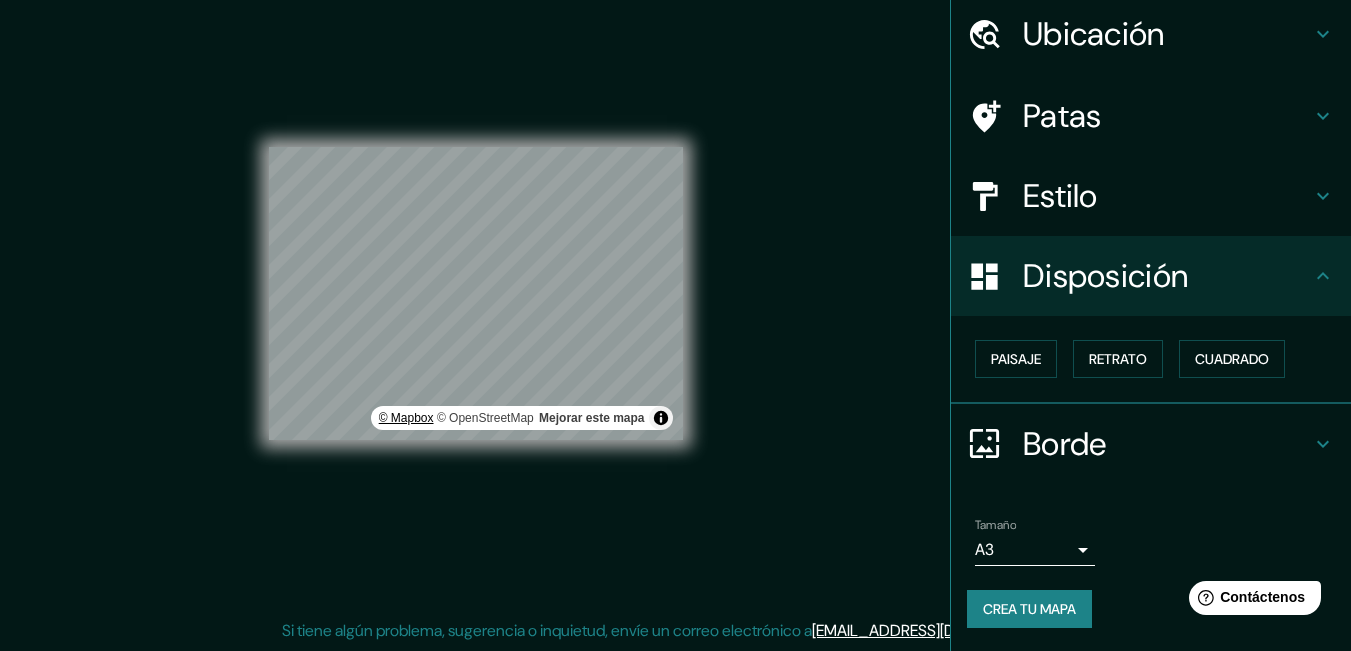 click on "© Mapbox" at bounding box center (406, 418) 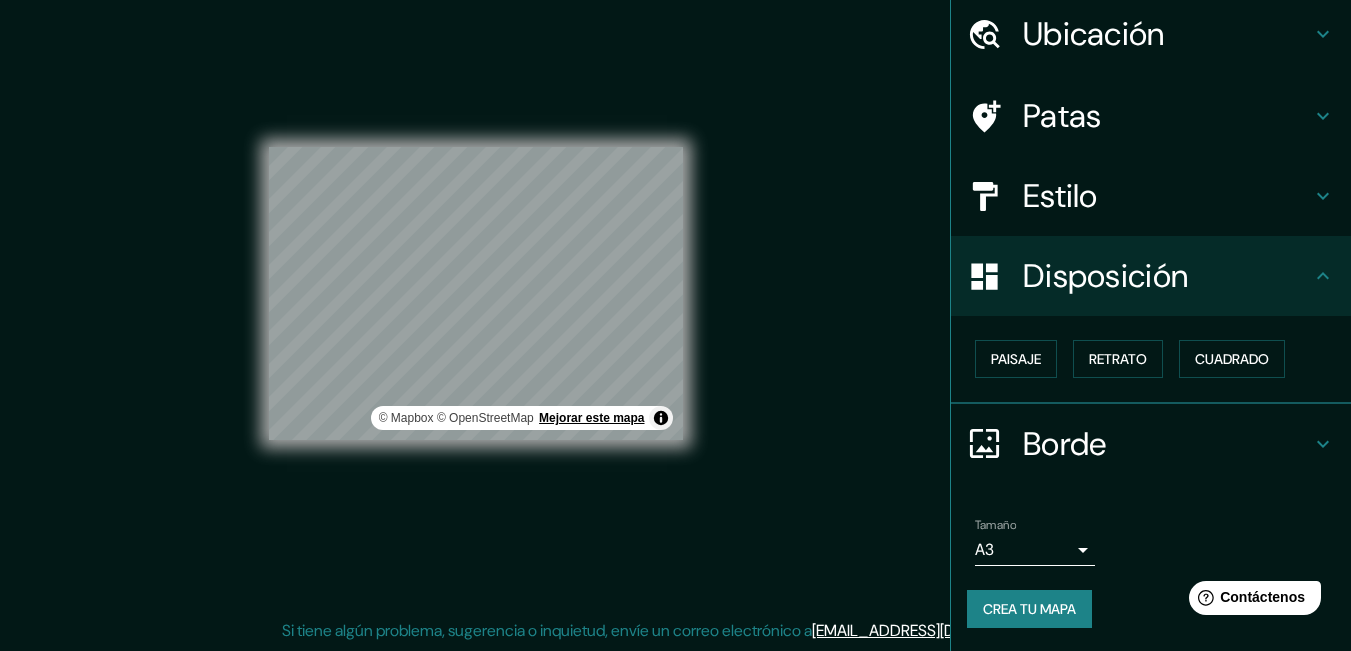click on "Mejorar este mapa" at bounding box center [591, 418] 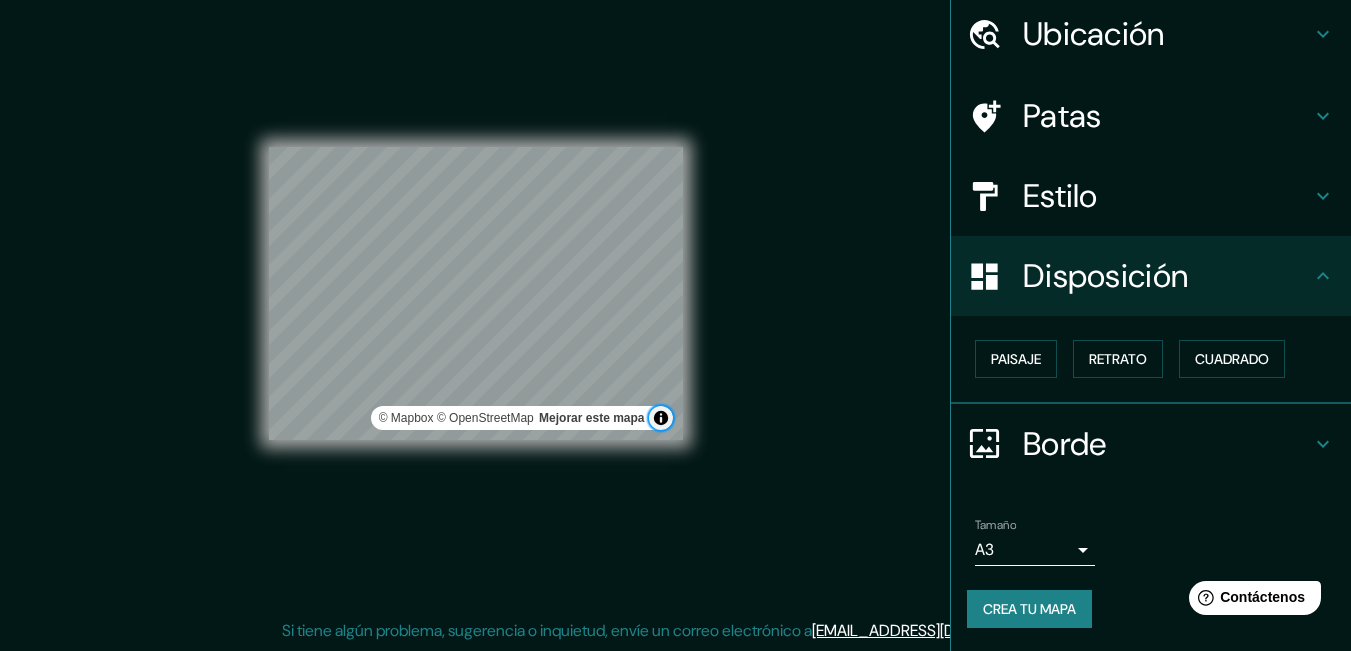 click at bounding box center [661, 418] 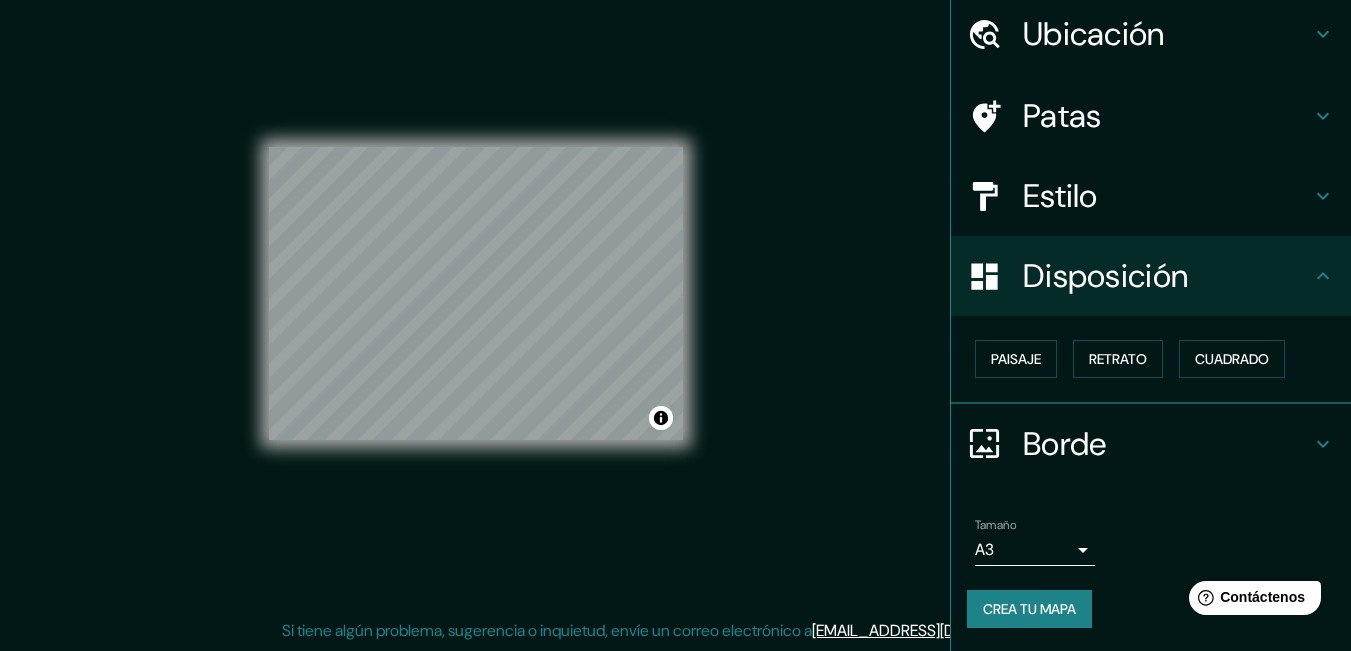 click on "Crea tu mapa" at bounding box center [1029, 609] 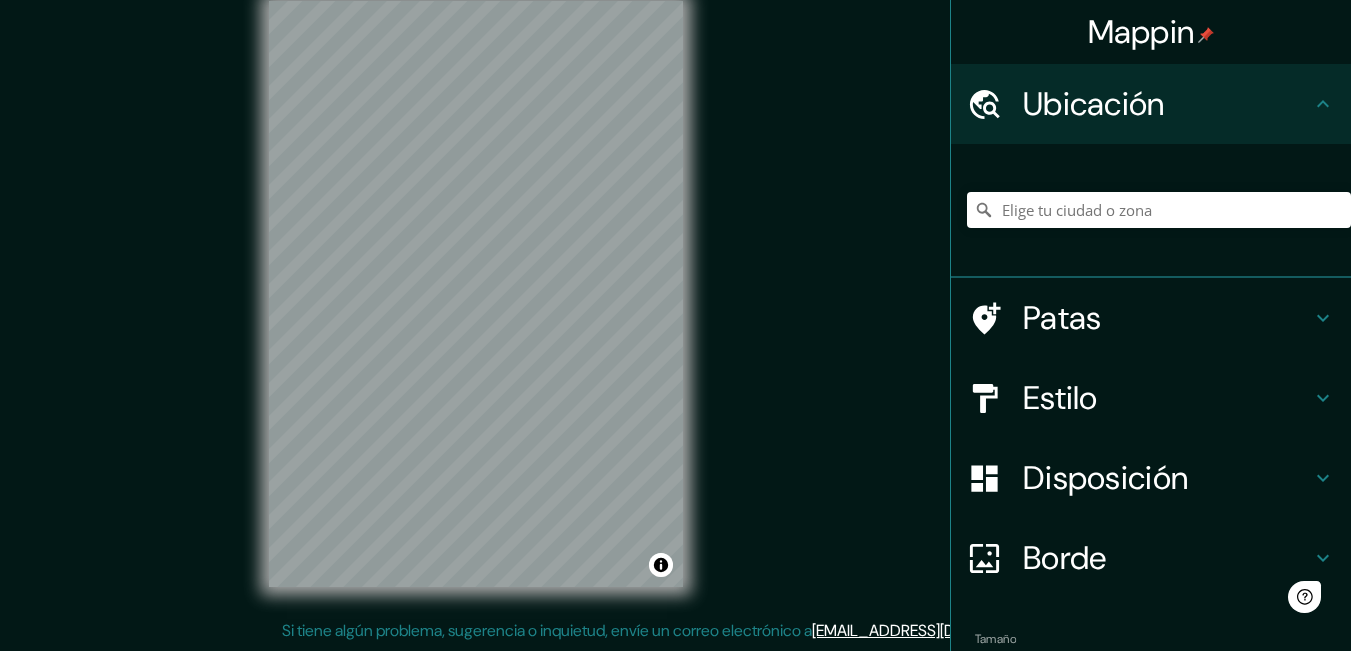 scroll, scrollTop: 0, scrollLeft: 0, axis: both 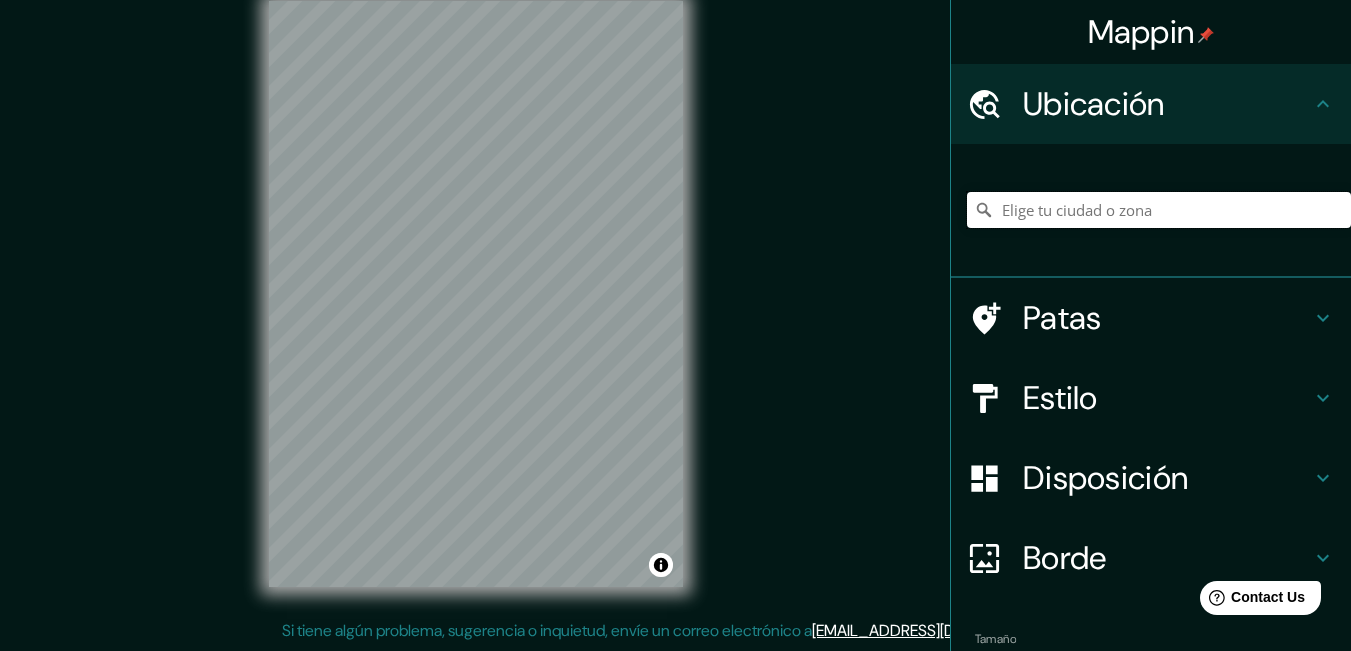 click at bounding box center (1159, 210) 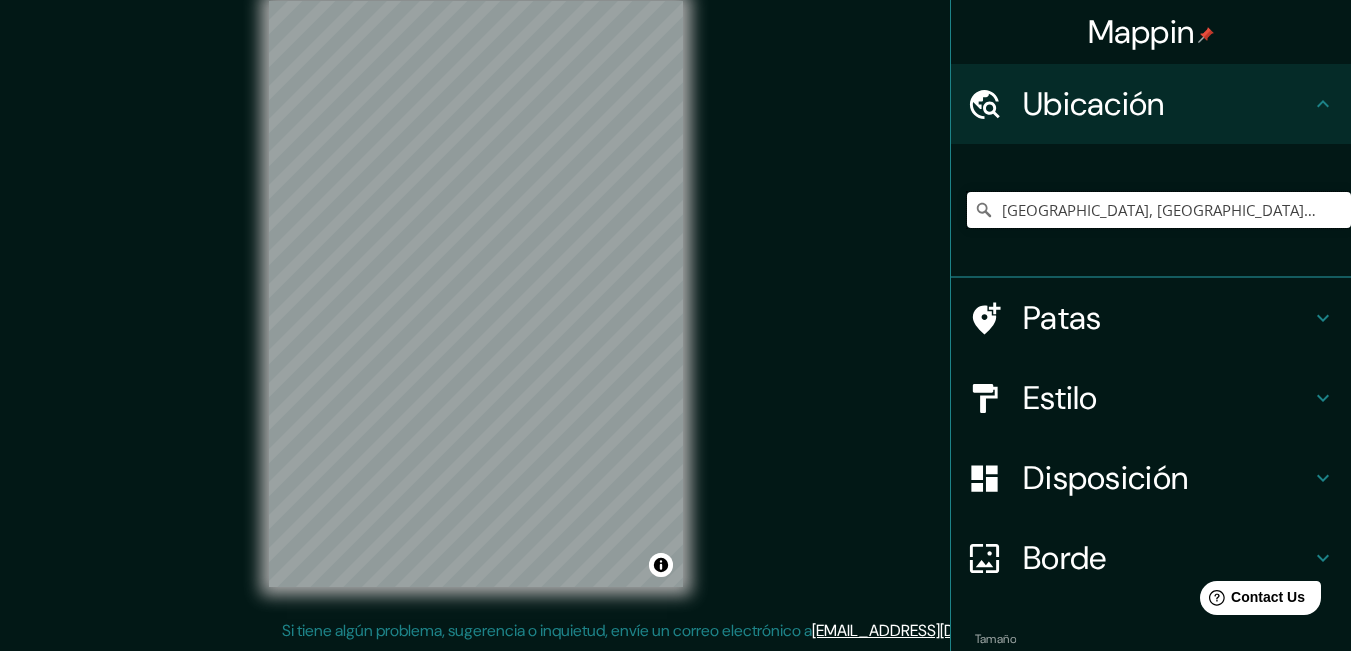 click on "[GEOGRAPHIC_DATA], [GEOGRAPHIC_DATA], [GEOGRAPHIC_DATA]" at bounding box center [1159, 210] 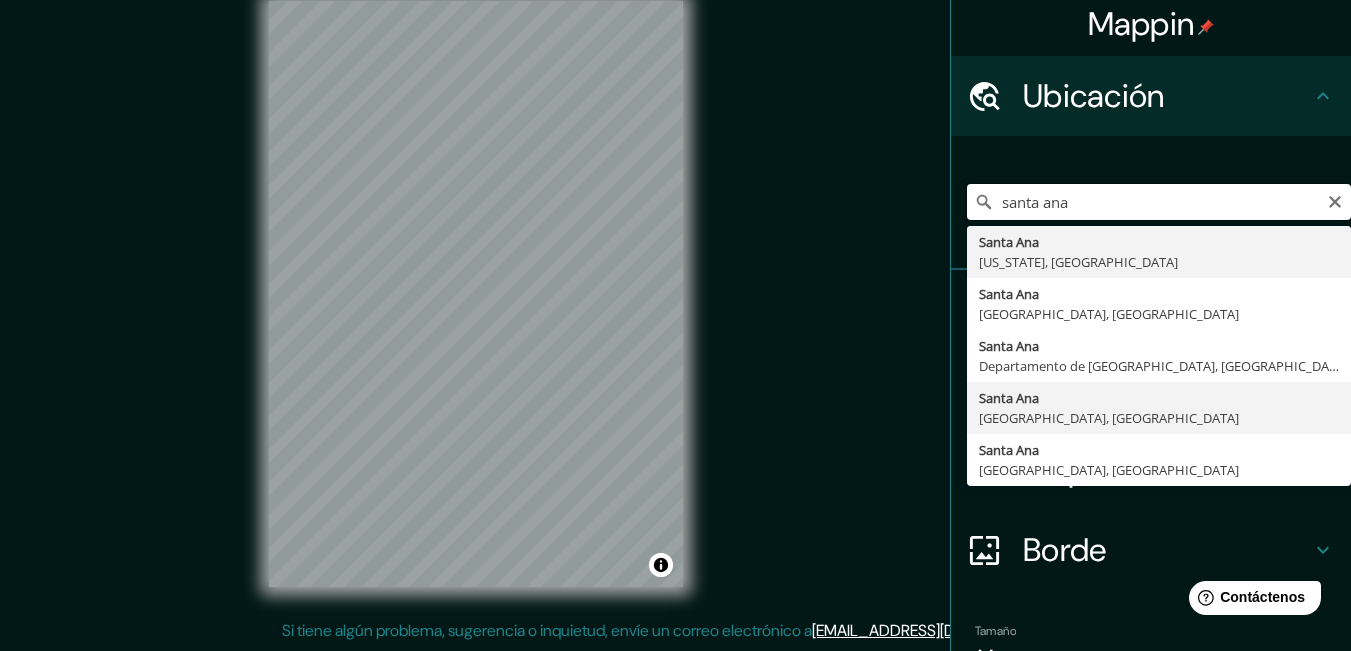 scroll, scrollTop: 0, scrollLeft: 0, axis: both 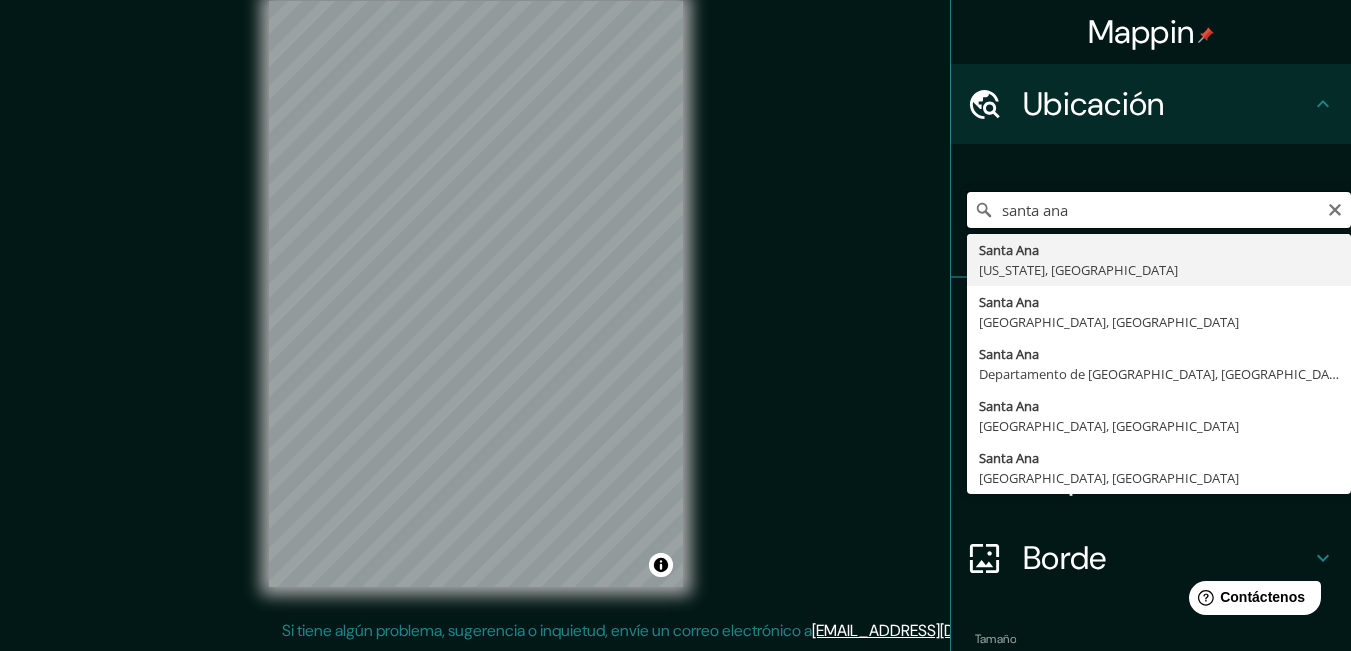 click on "santa ana" at bounding box center [1159, 210] 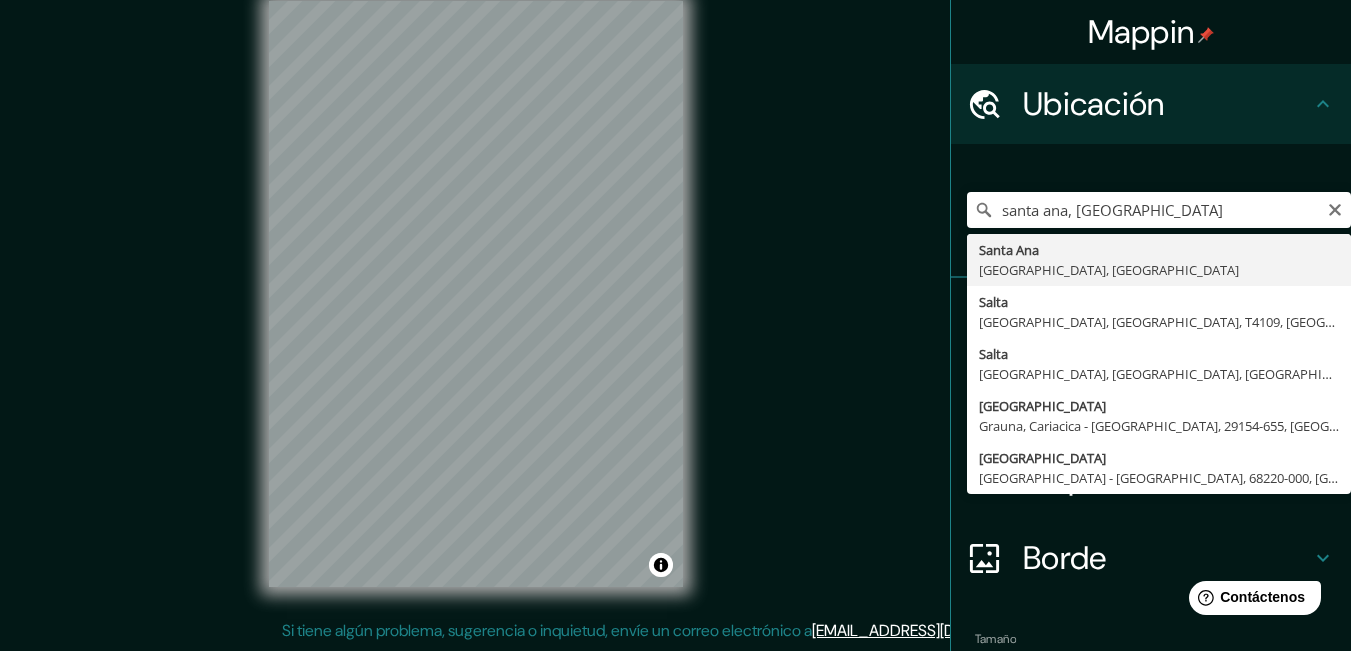 type on "[GEOGRAPHIC_DATA], [GEOGRAPHIC_DATA], [GEOGRAPHIC_DATA]" 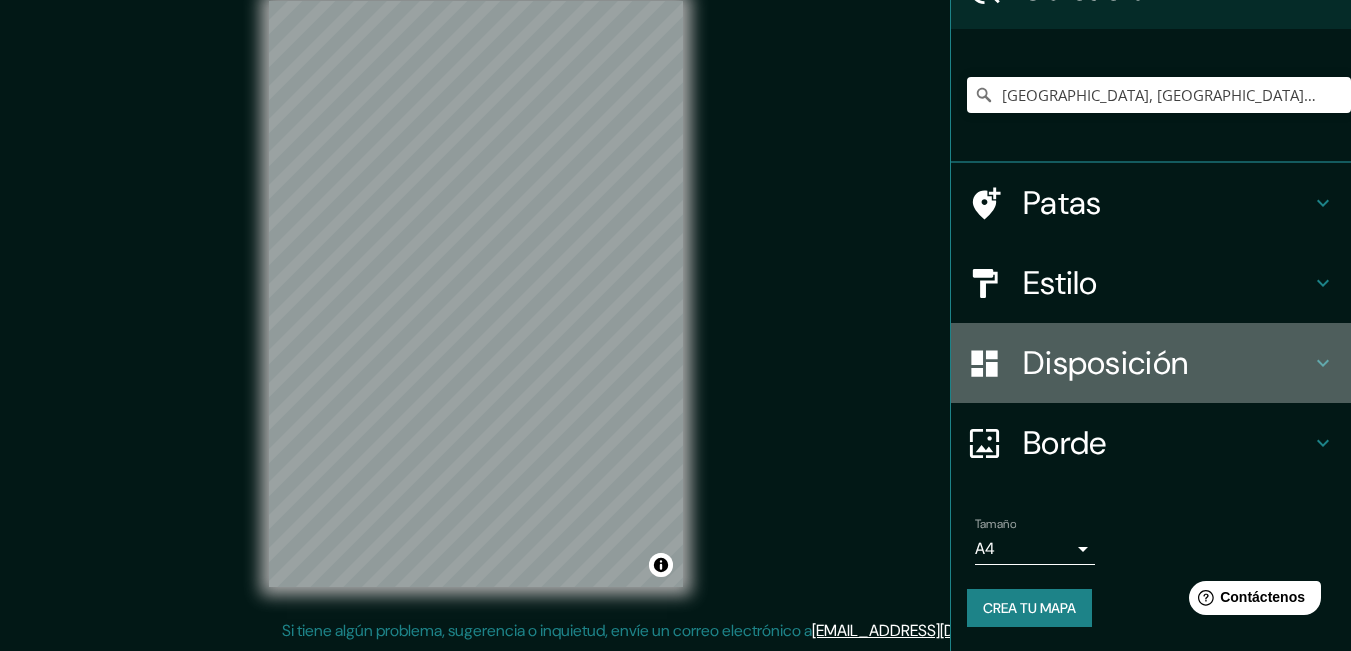 click on "Disposición" at bounding box center [1105, 363] 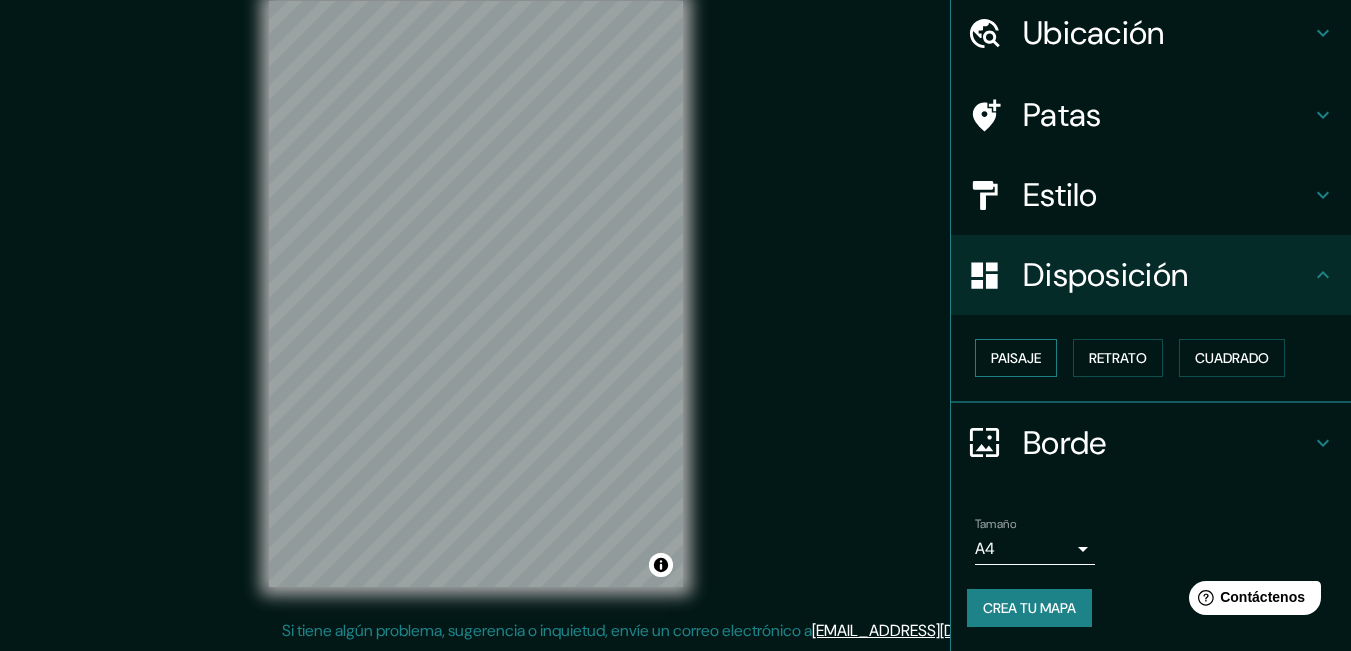 scroll, scrollTop: 70, scrollLeft: 0, axis: vertical 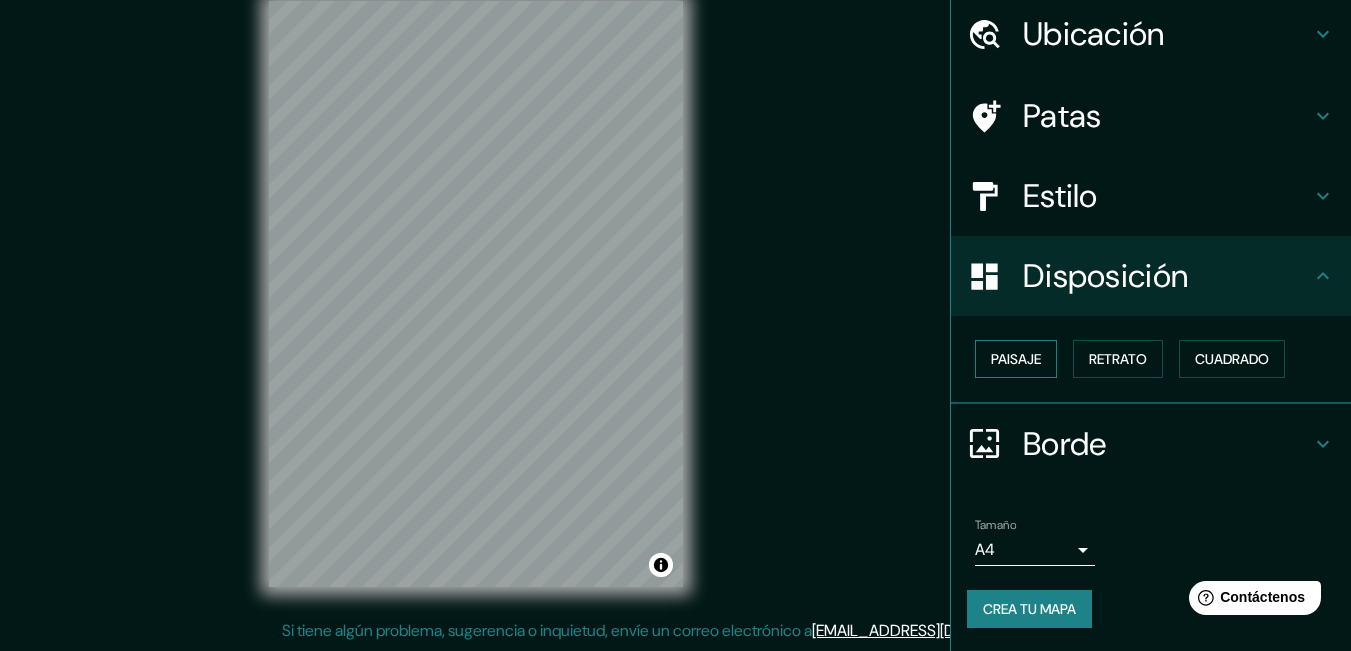 click on "Paisaje" at bounding box center [1016, 359] 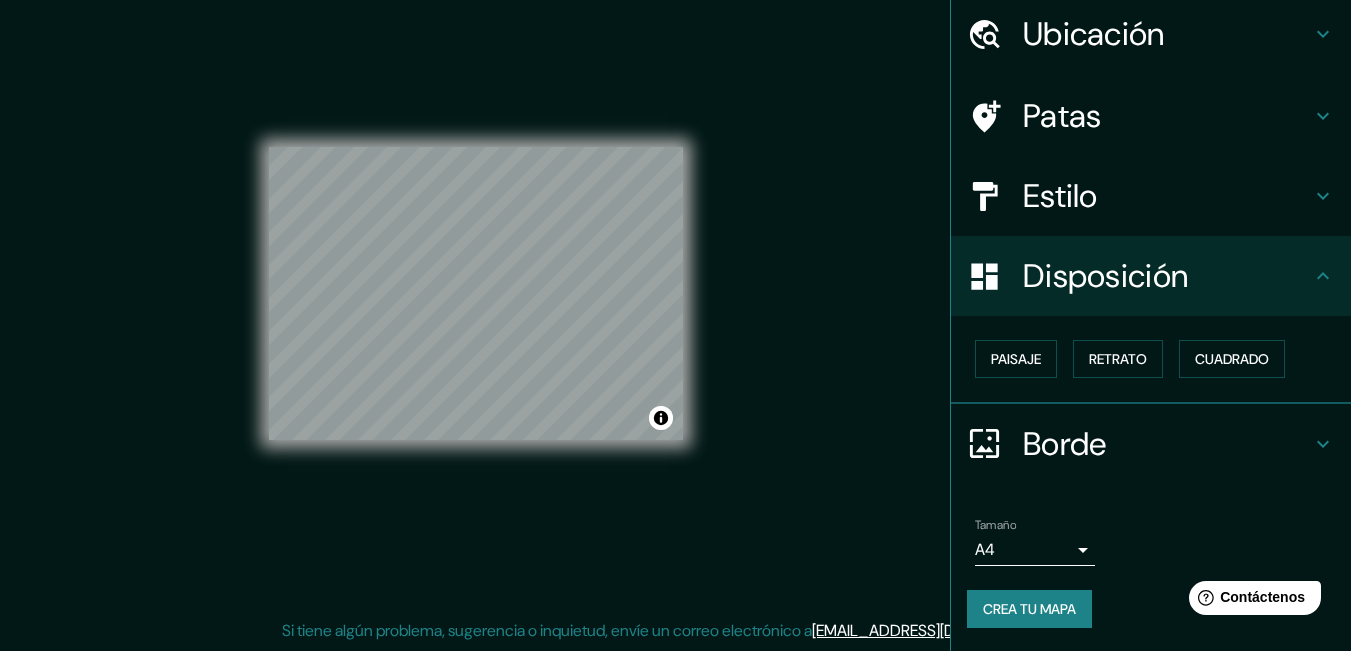 click on "Mappin Ubicación [GEOGRAPHIC_DATA], [GEOGRAPHIC_DATA], [GEOGRAPHIC_DATA] Patas Estilo Disposición Paisaje Retrato Cuadrado Borde Elige un borde.  Consejo  : puedes opacar las capas del marco para crear efectos geniales. Ninguno Simple Transparente Elegante Tamaño A4 single Crea tu mapa © Mapbox    © OpenStreetMap    Mejorar este mapa Si tiene algún problema, sugerencia o inquietud, envíe un correo electrónico a  [EMAIL_ADDRESS][DOMAIN_NAME]  .   . . Texto original Valora esta traducción Tu opinión servirá para ayudar a mejorar el Traductor de Google" at bounding box center (675, 294) 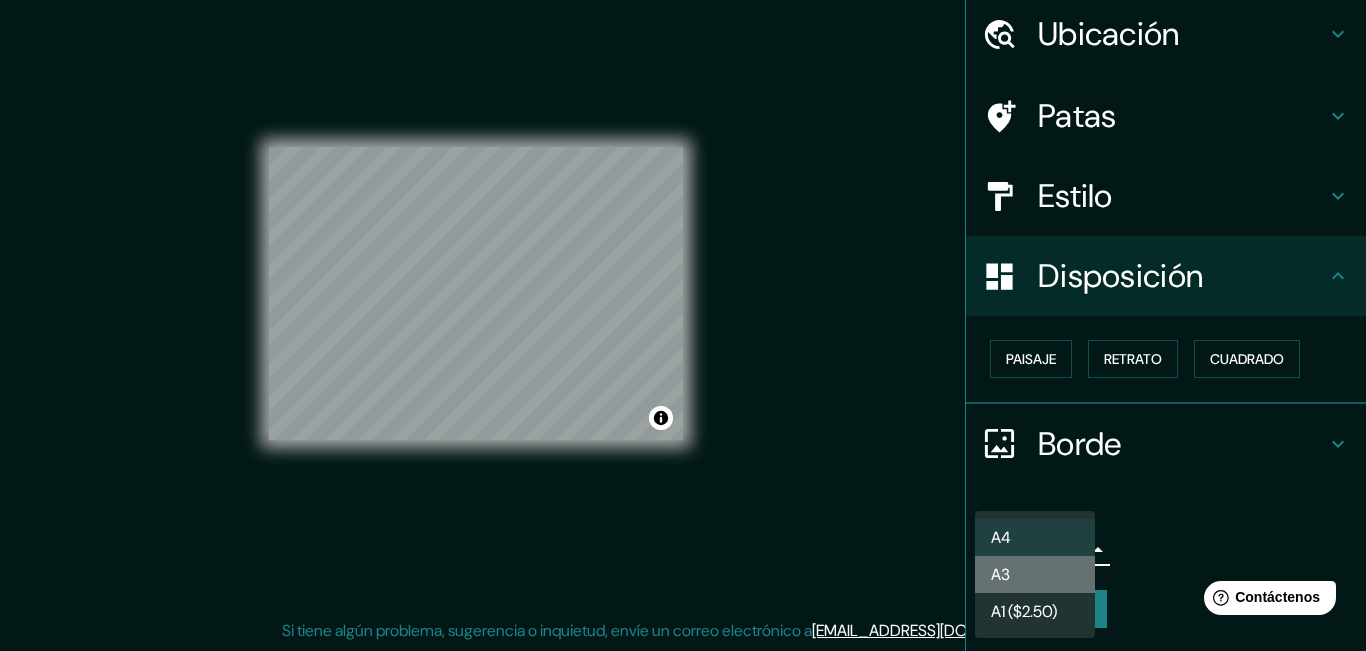 click on "A3" at bounding box center [1000, 574] 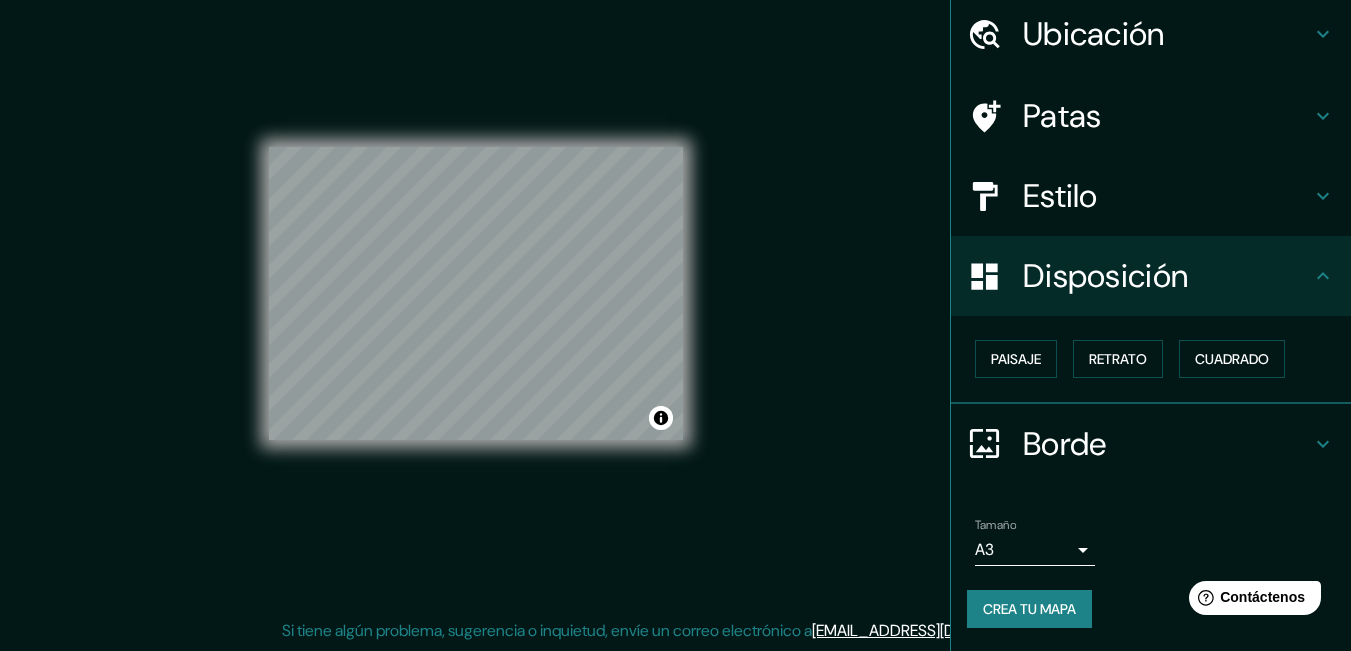 click on "Crea tu mapa" at bounding box center [1029, 609] 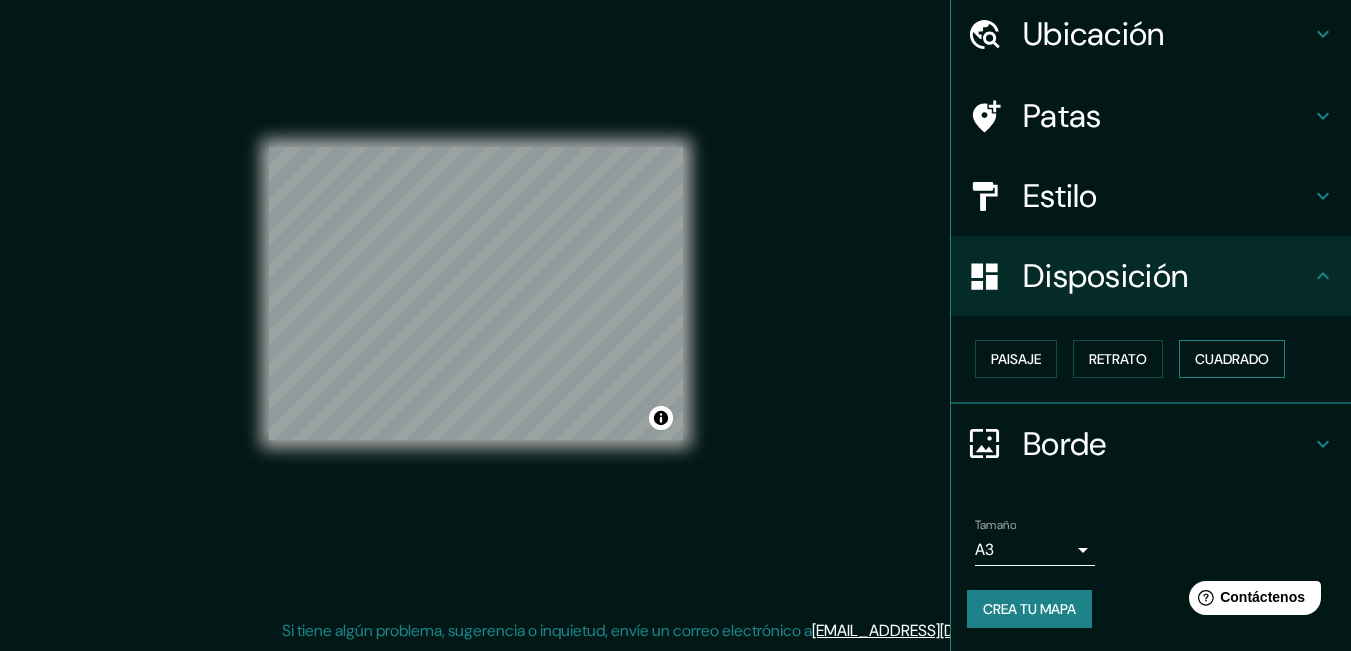 click on "Cuadrado" at bounding box center (1232, 359) 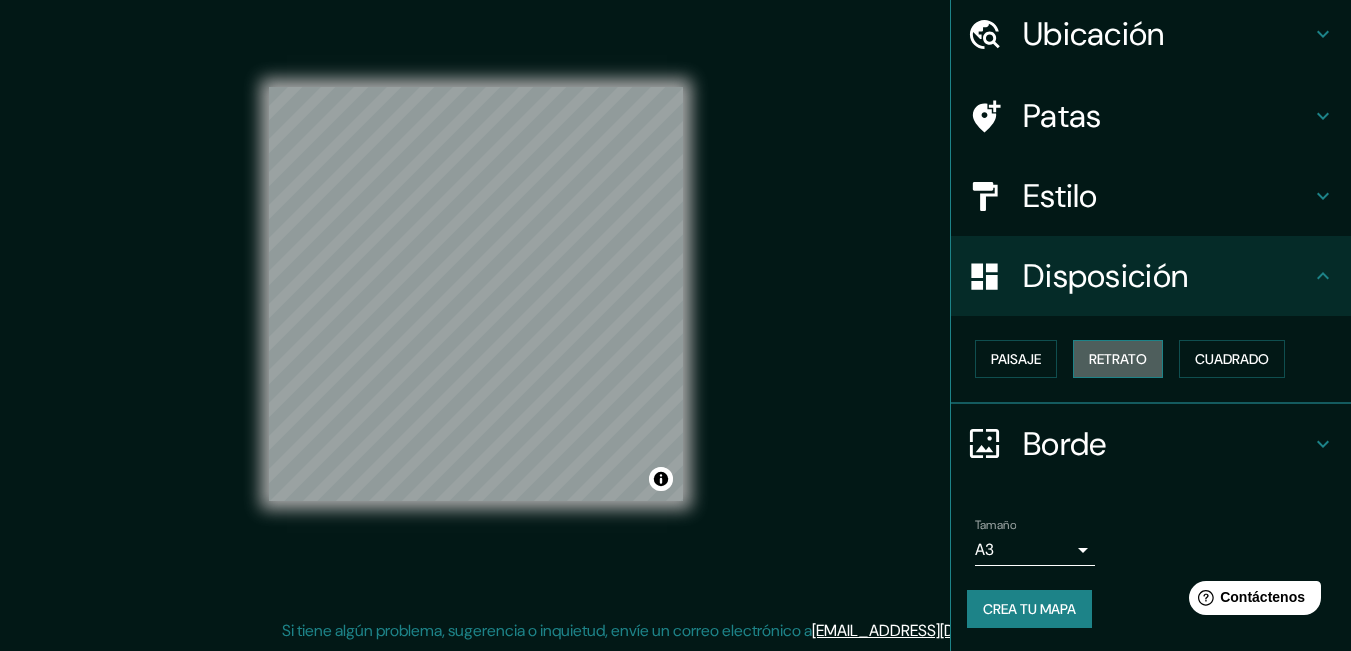 click on "Retrato" at bounding box center (1118, 359) 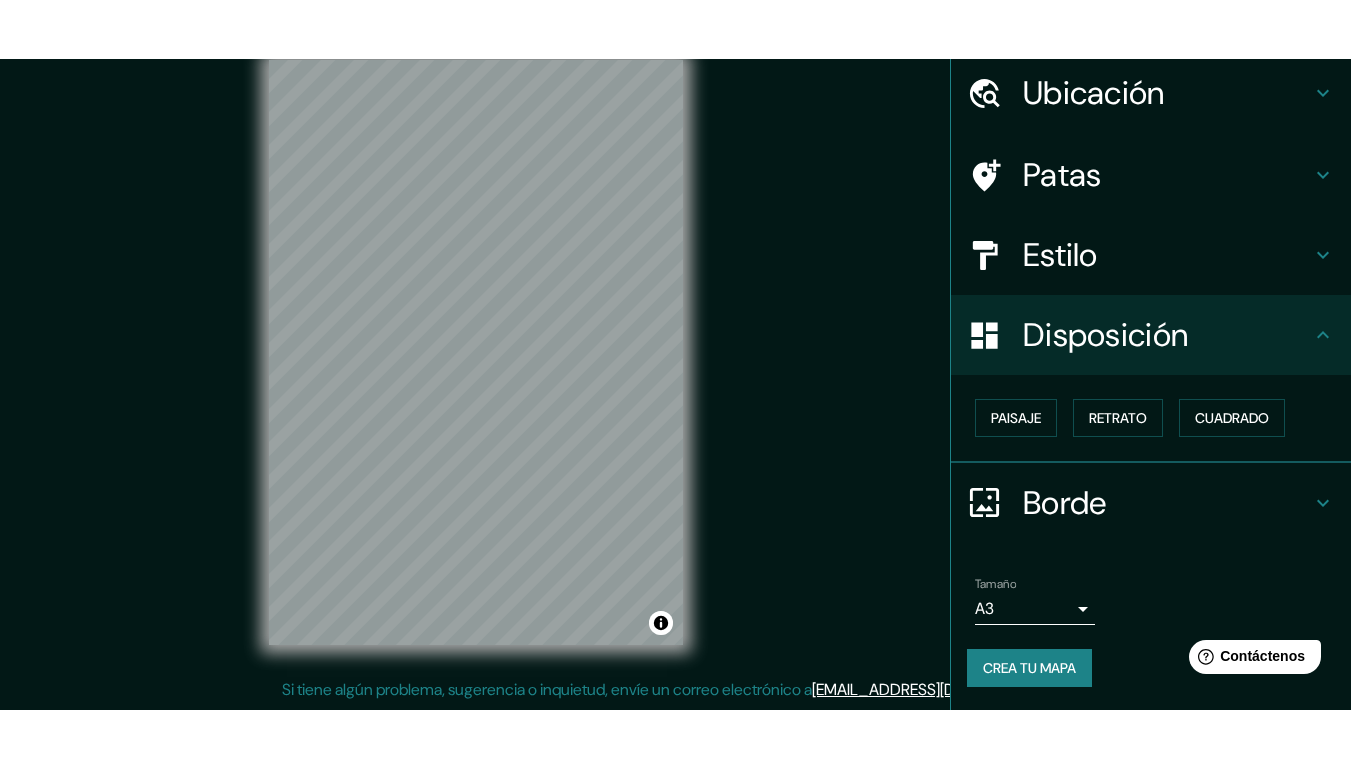 scroll, scrollTop: 19, scrollLeft: 0, axis: vertical 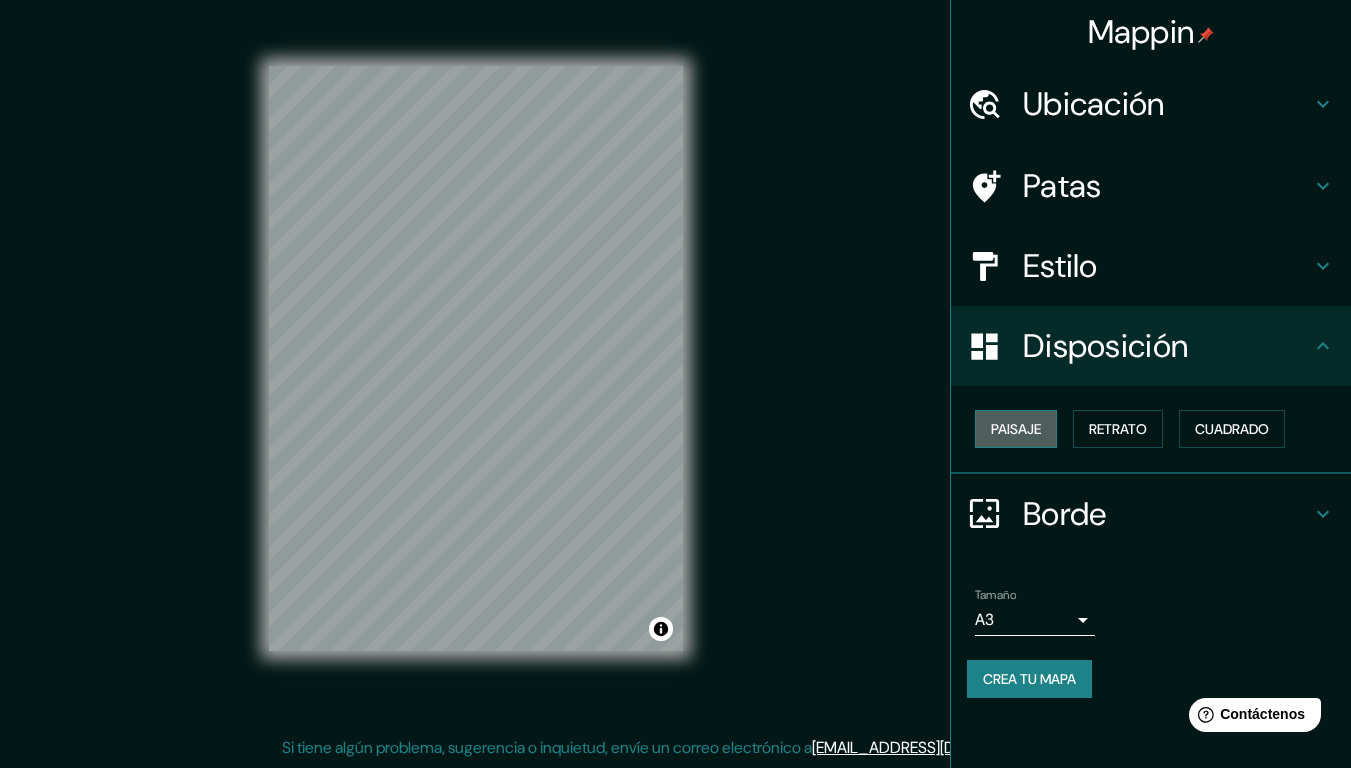 click on "Paisaje" at bounding box center (1016, 429) 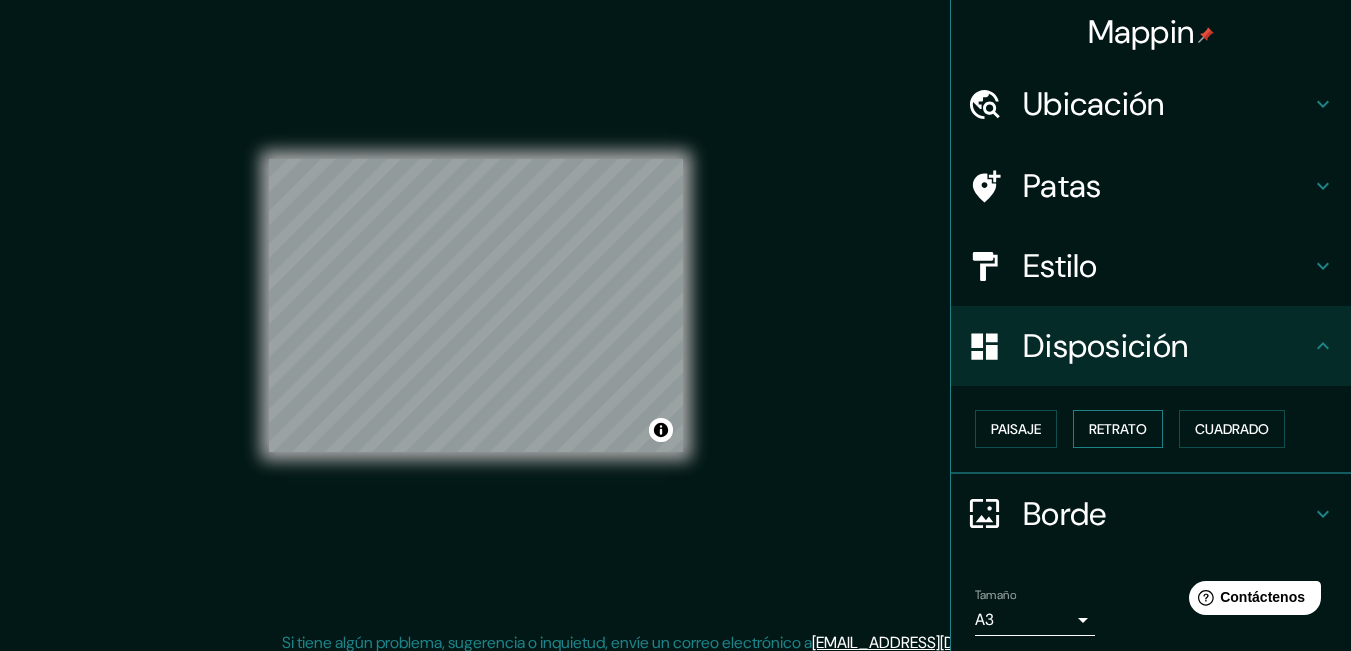 click on "Retrato" at bounding box center [1118, 429] 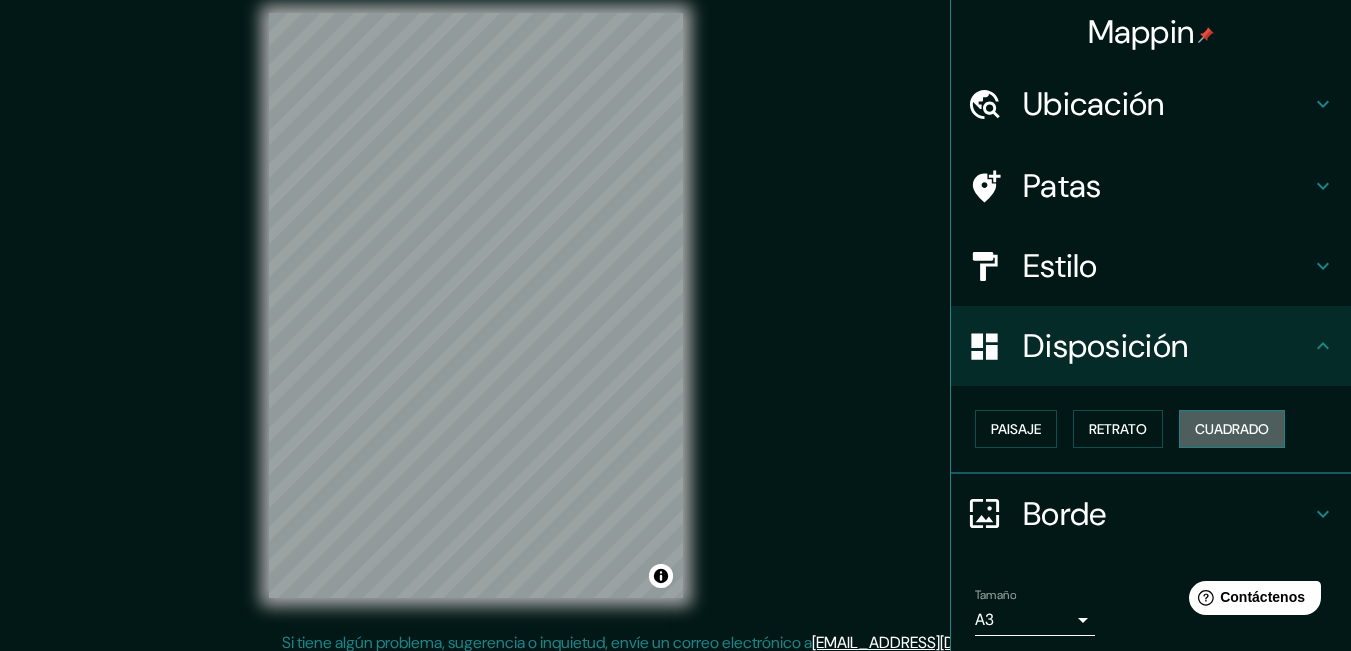 click on "Cuadrado" at bounding box center [1232, 429] 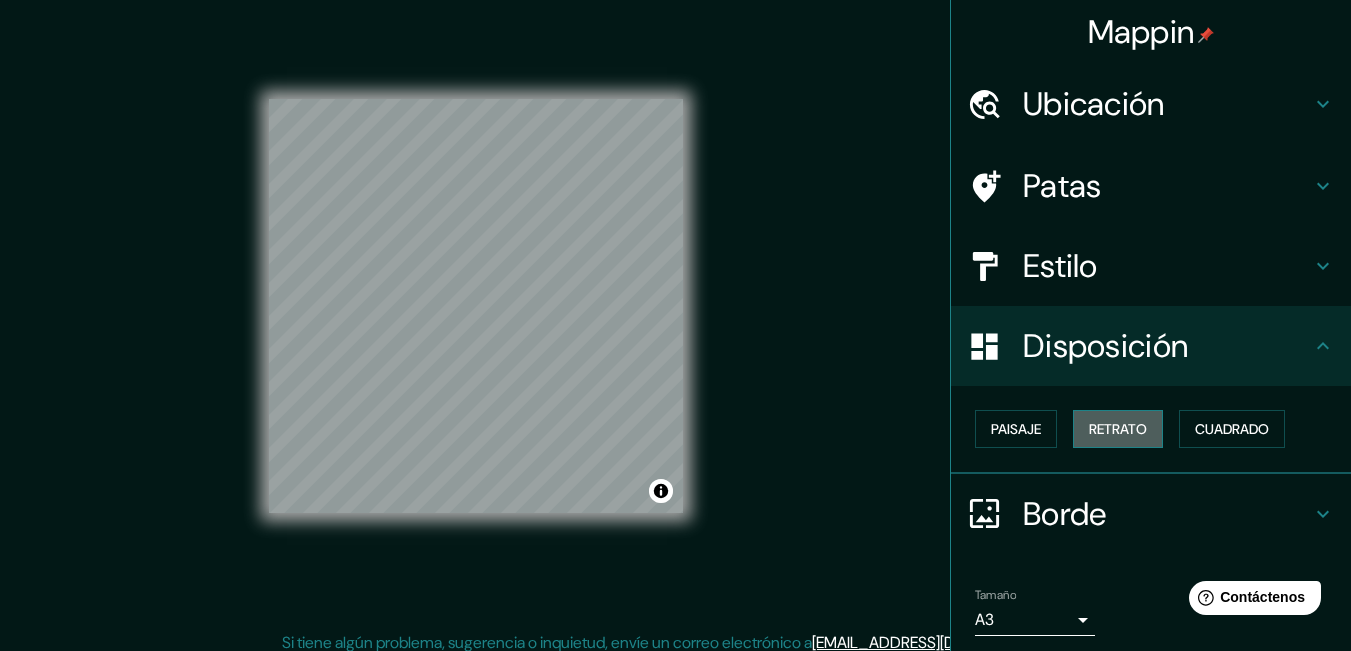 click on "Retrato" at bounding box center (1118, 429) 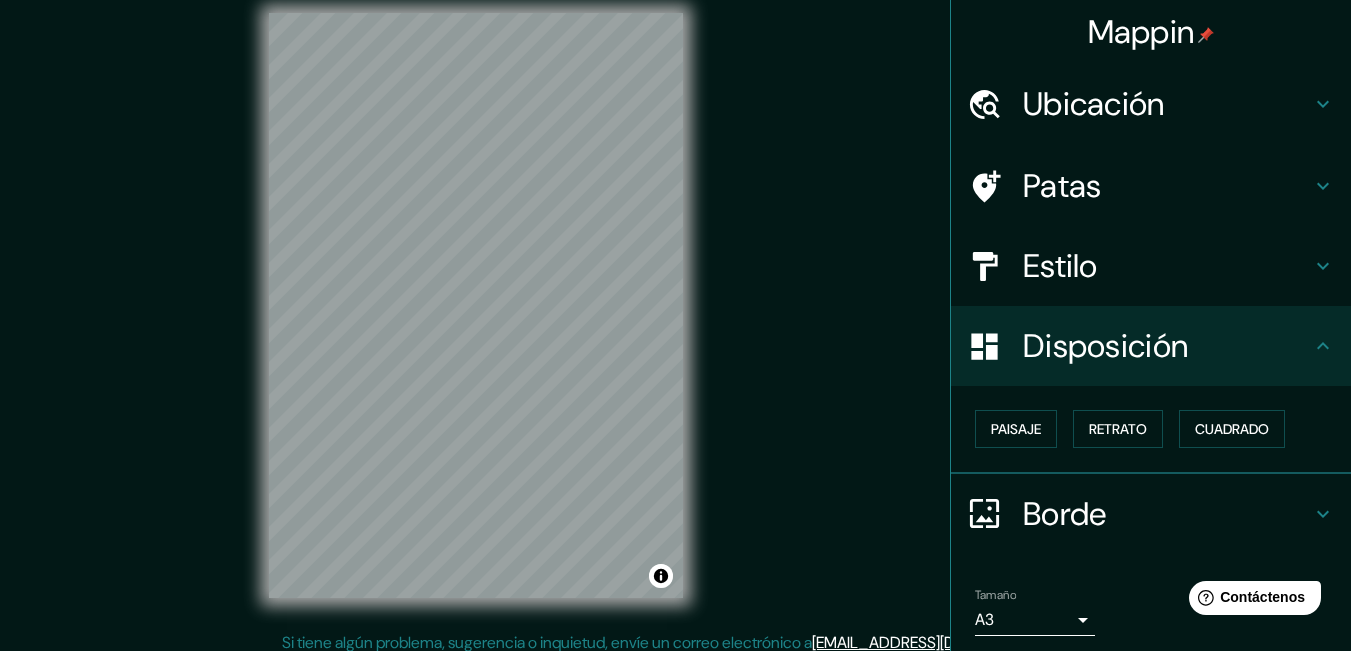 click on "© Mapbox    © OpenStreetMap    Mejorar este mapa" at bounding box center [476, 306] 